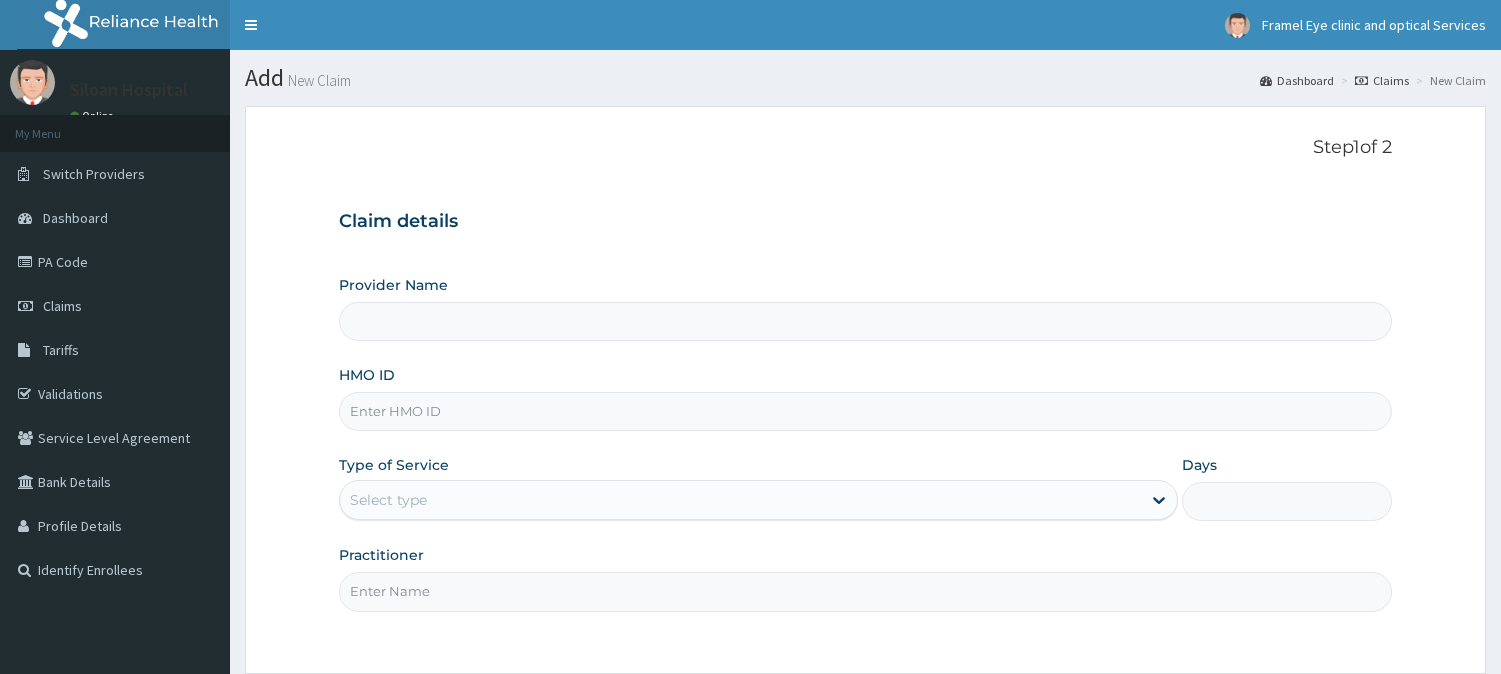 scroll, scrollTop: 0, scrollLeft: 0, axis: both 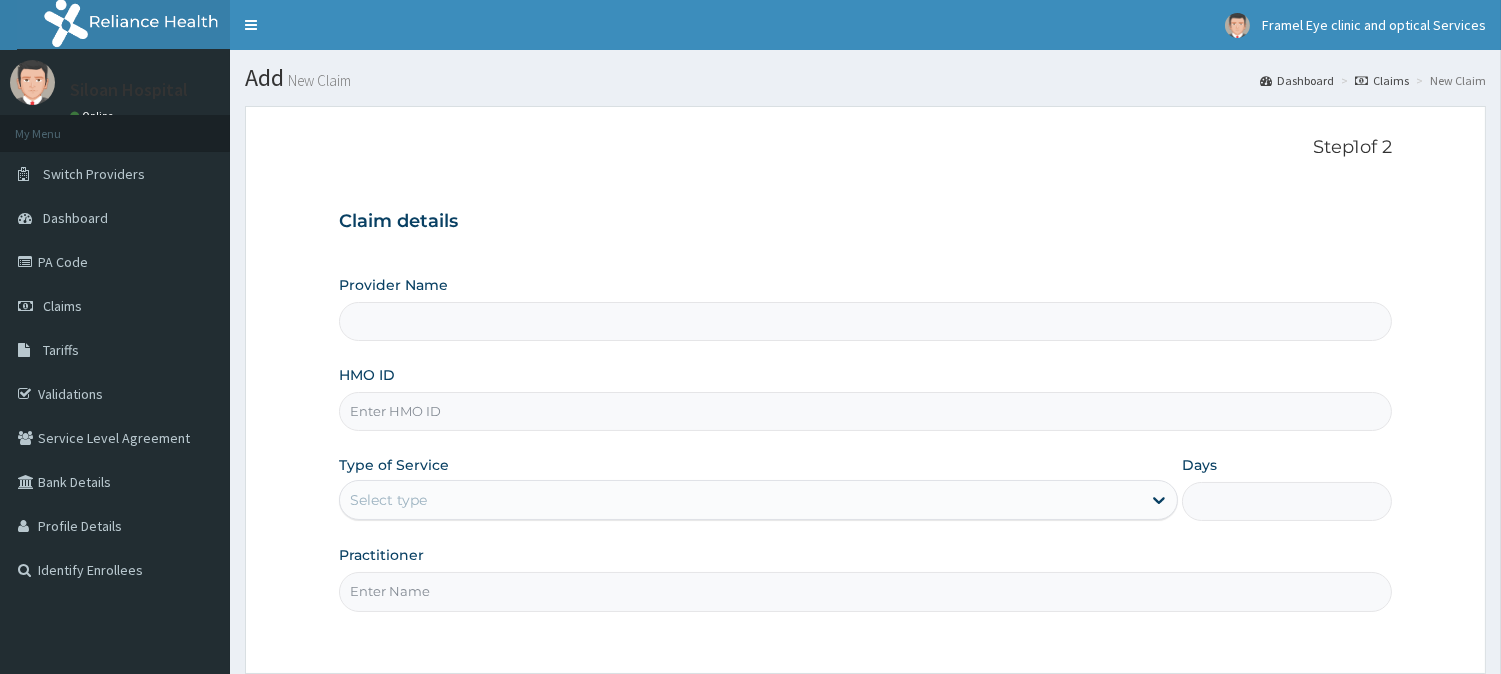 type on "Siloan Hospital" 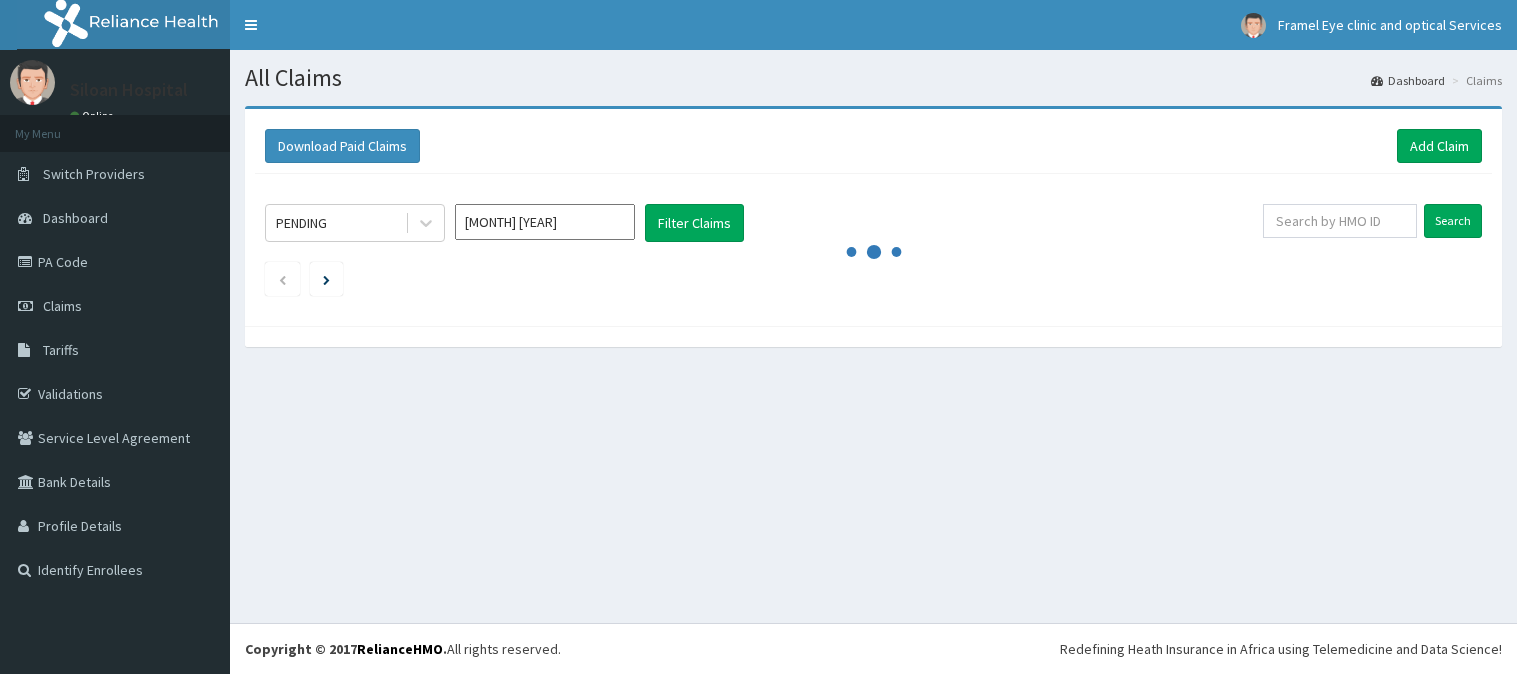scroll, scrollTop: 0, scrollLeft: 0, axis: both 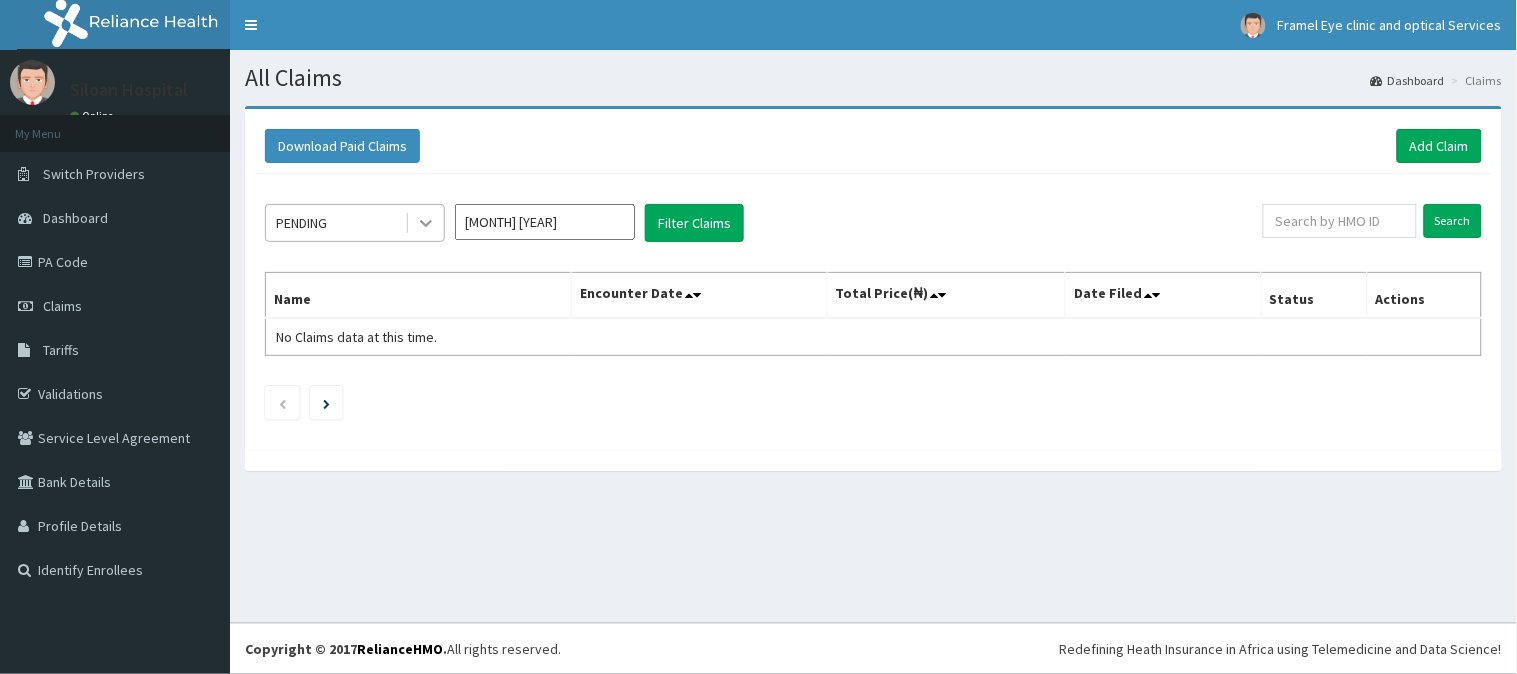click at bounding box center [426, 223] 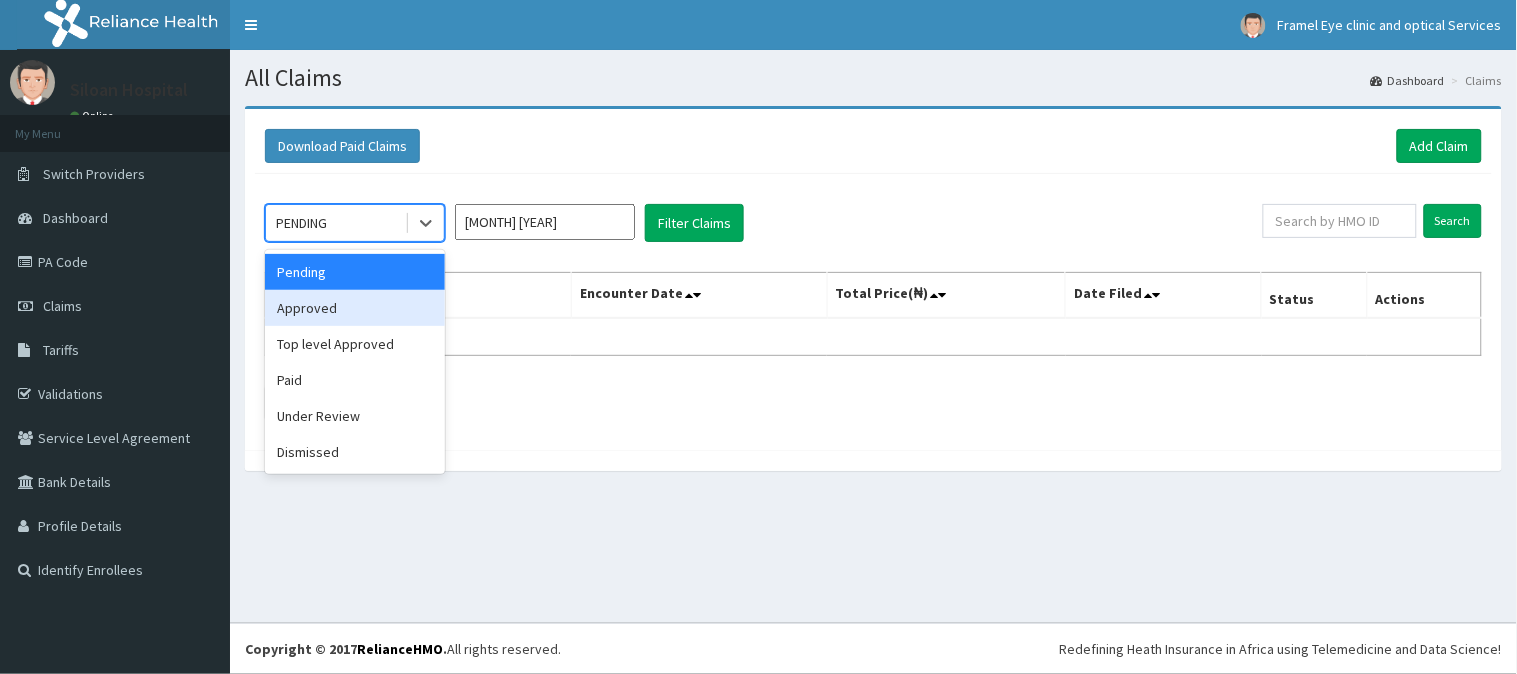 click on "Approved" at bounding box center (355, 308) 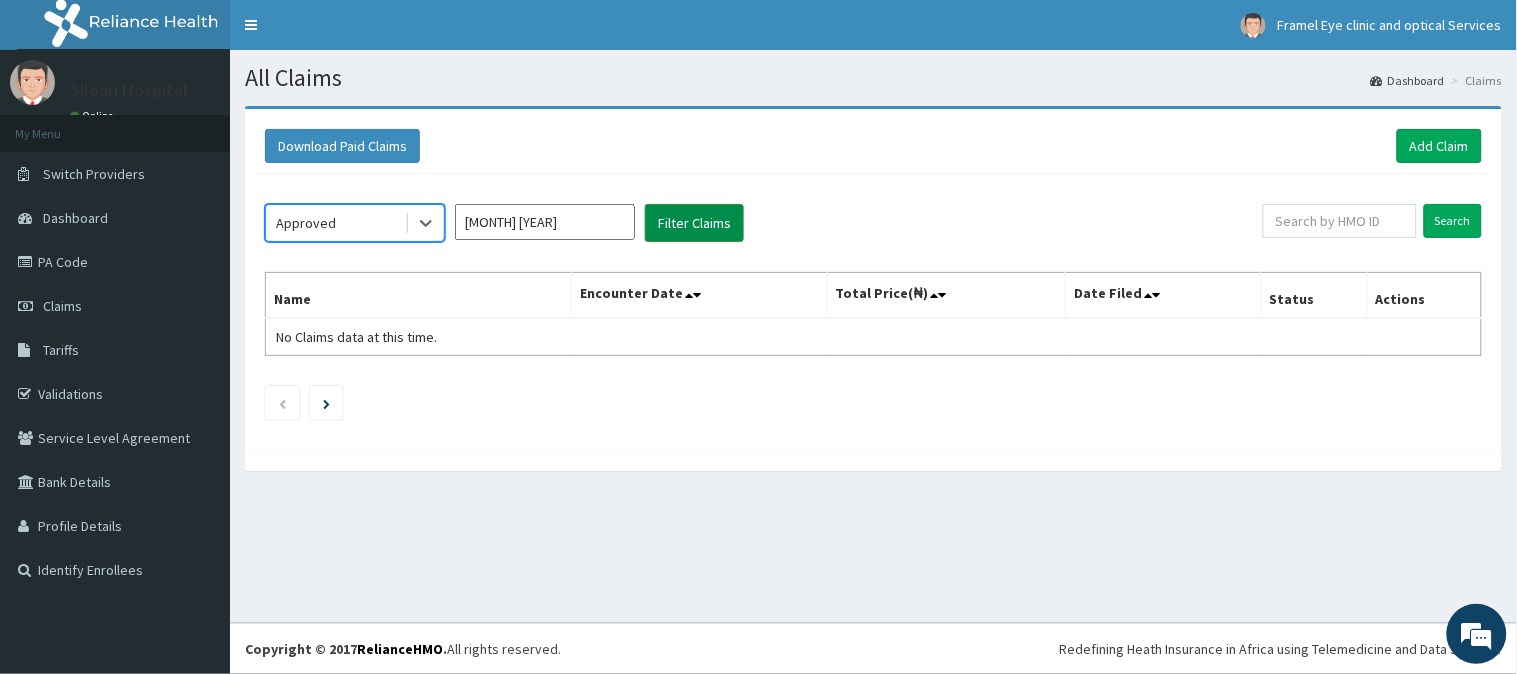 click on "Filter Claims" at bounding box center [694, 223] 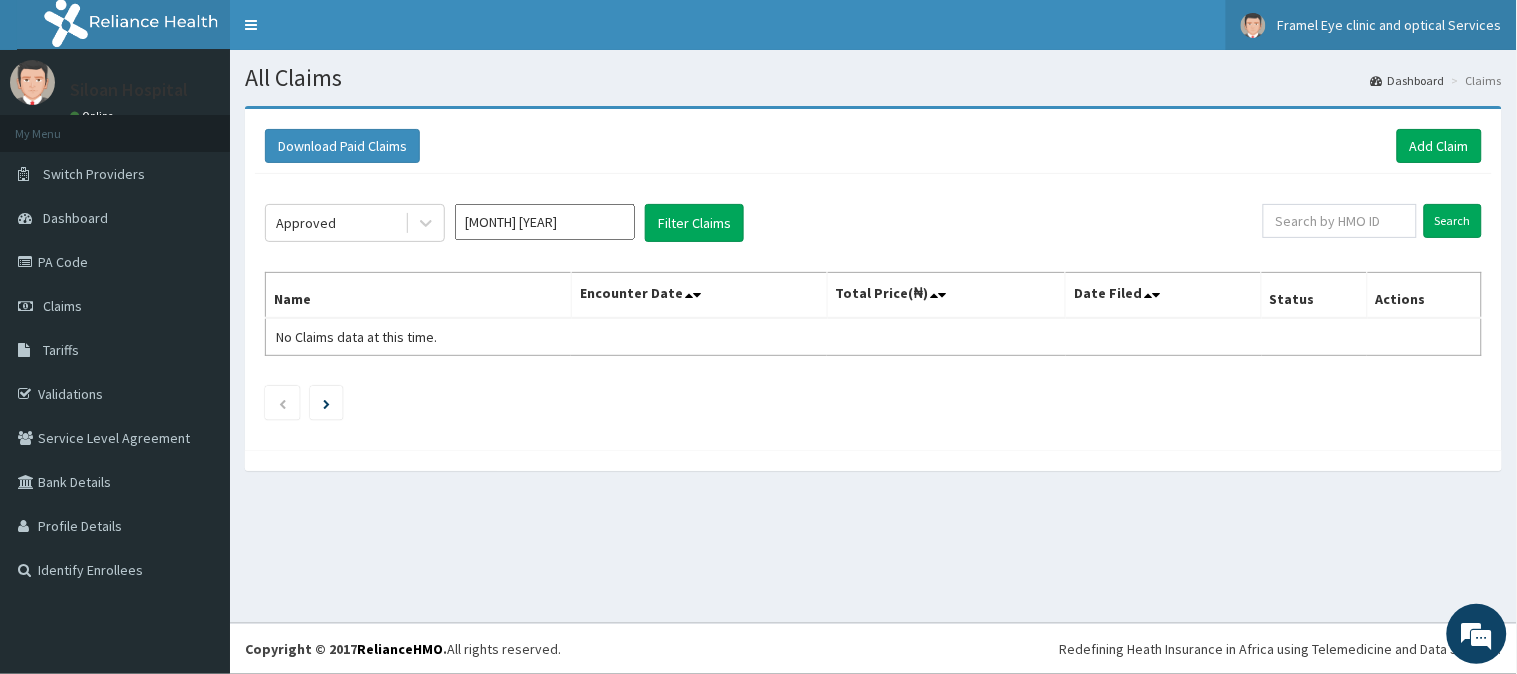 click on "Framel Eye clinic and optical Services" at bounding box center (1371, 25) 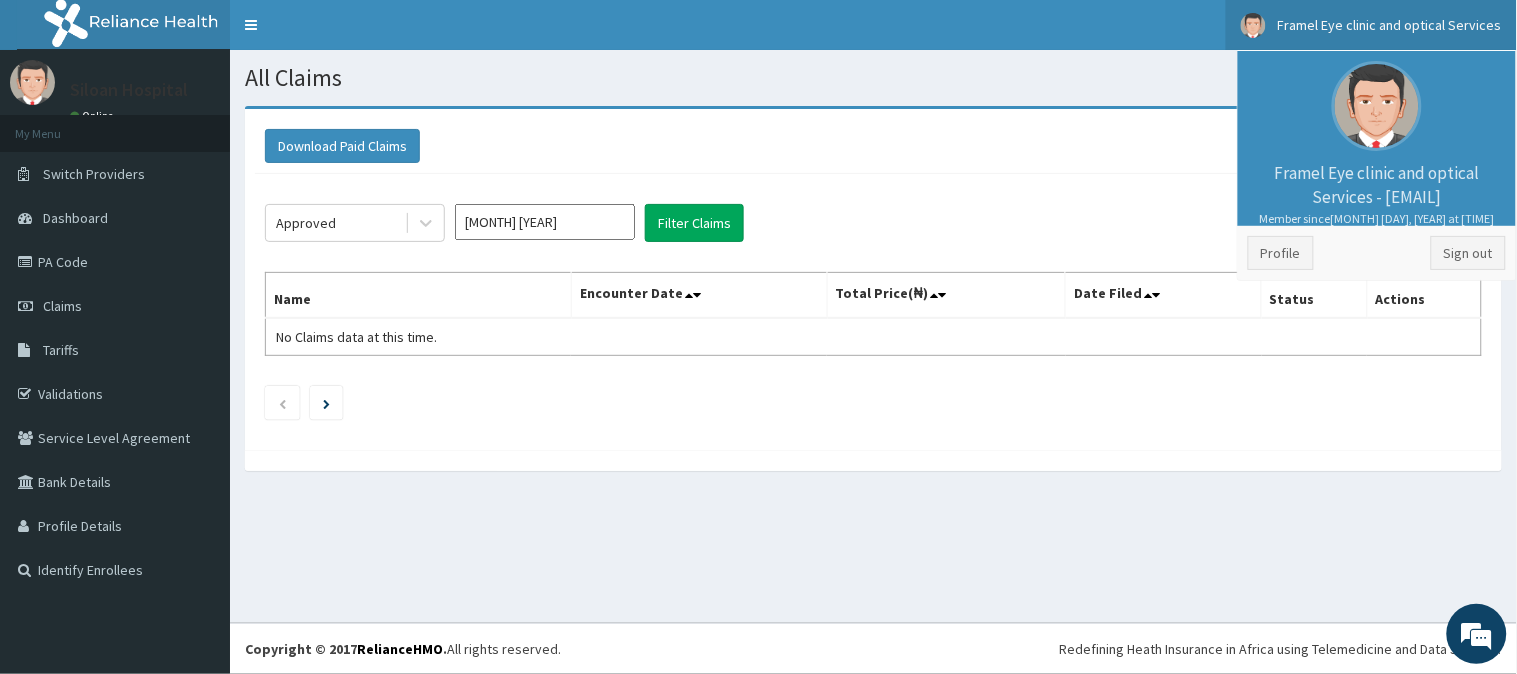 click on "Download Paid Claims Add Claim × Note you can only download claims within a maximum of 1 year and the dates will auto-adjust when you select range that is greater than 1 year From 02-05-2025 To 02-08-2025 Close Download Approved Aug 2025 Filter Claims Search Name Encounter Date Total Price(₦) Date Filed Status Actions No Claims data at this time." at bounding box center [873, 298] 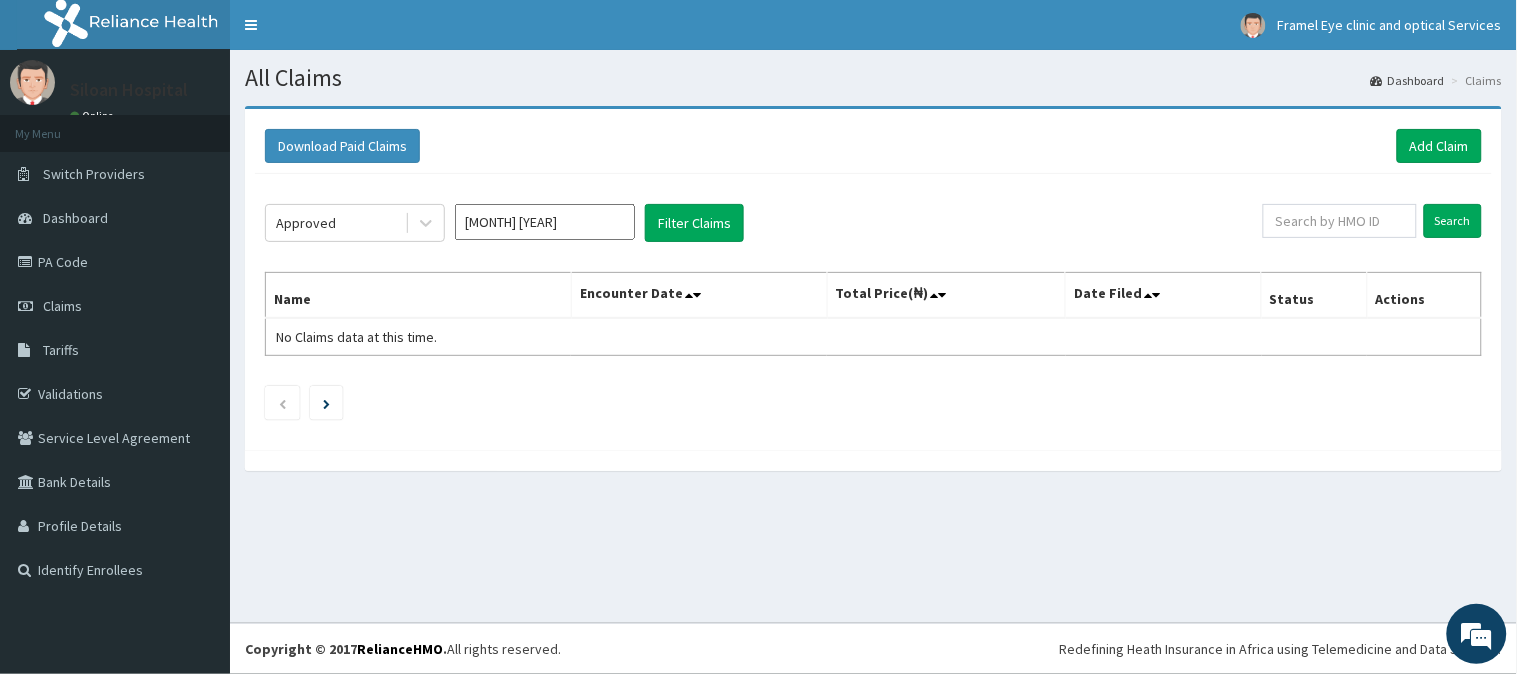 scroll, scrollTop: 0, scrollLeft: 0, axis: both 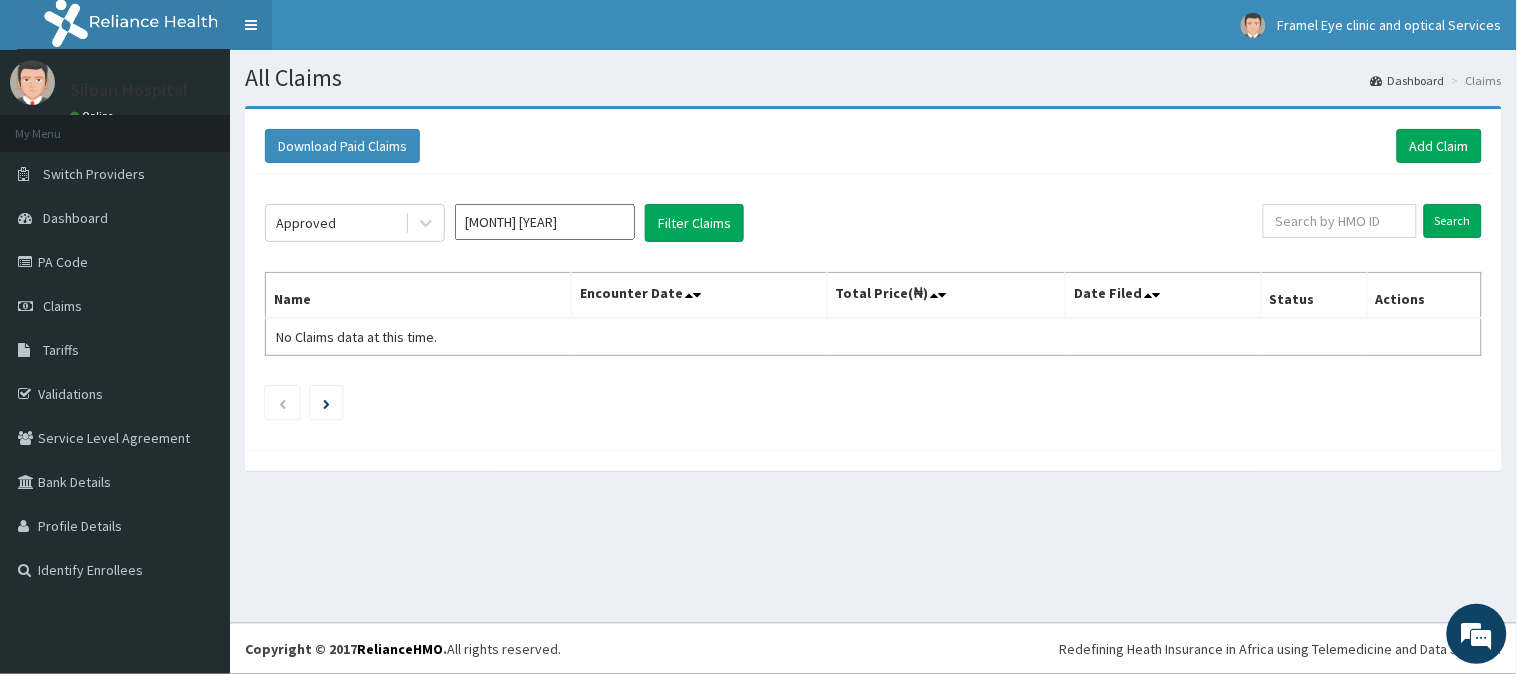 click on "Toggle navigation" at bounding box center (251, 25) 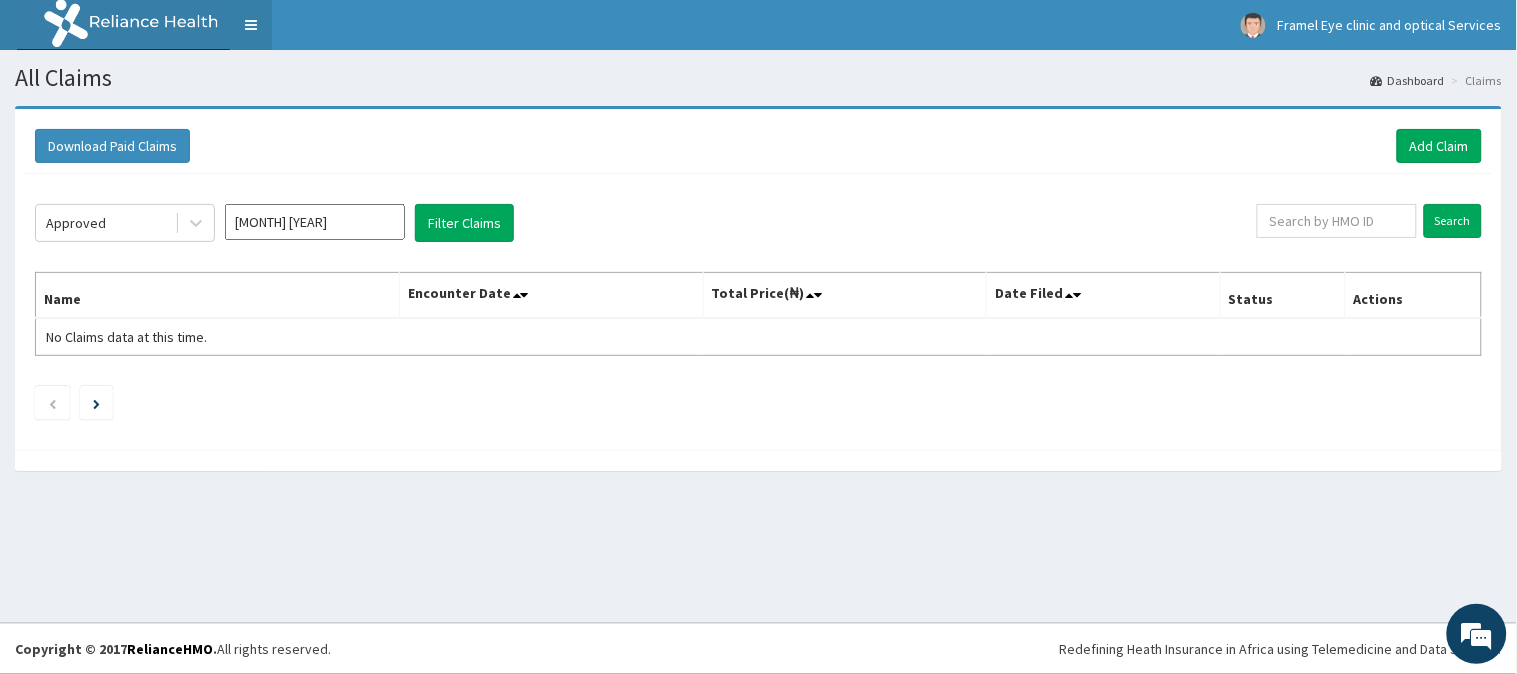 click on "Toggle navigation" at bounding box center (251, 25) 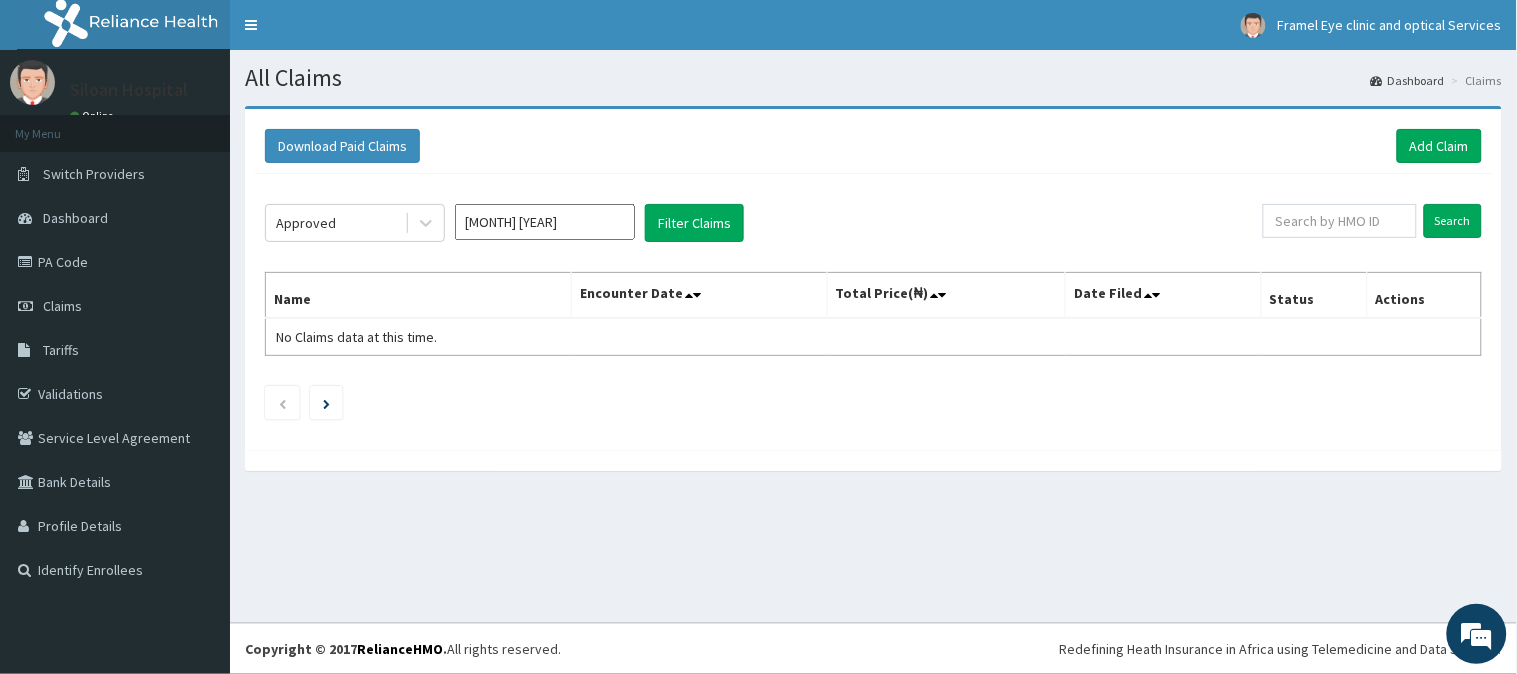 click on "Dashboard" at bounding box center (1408, 80) 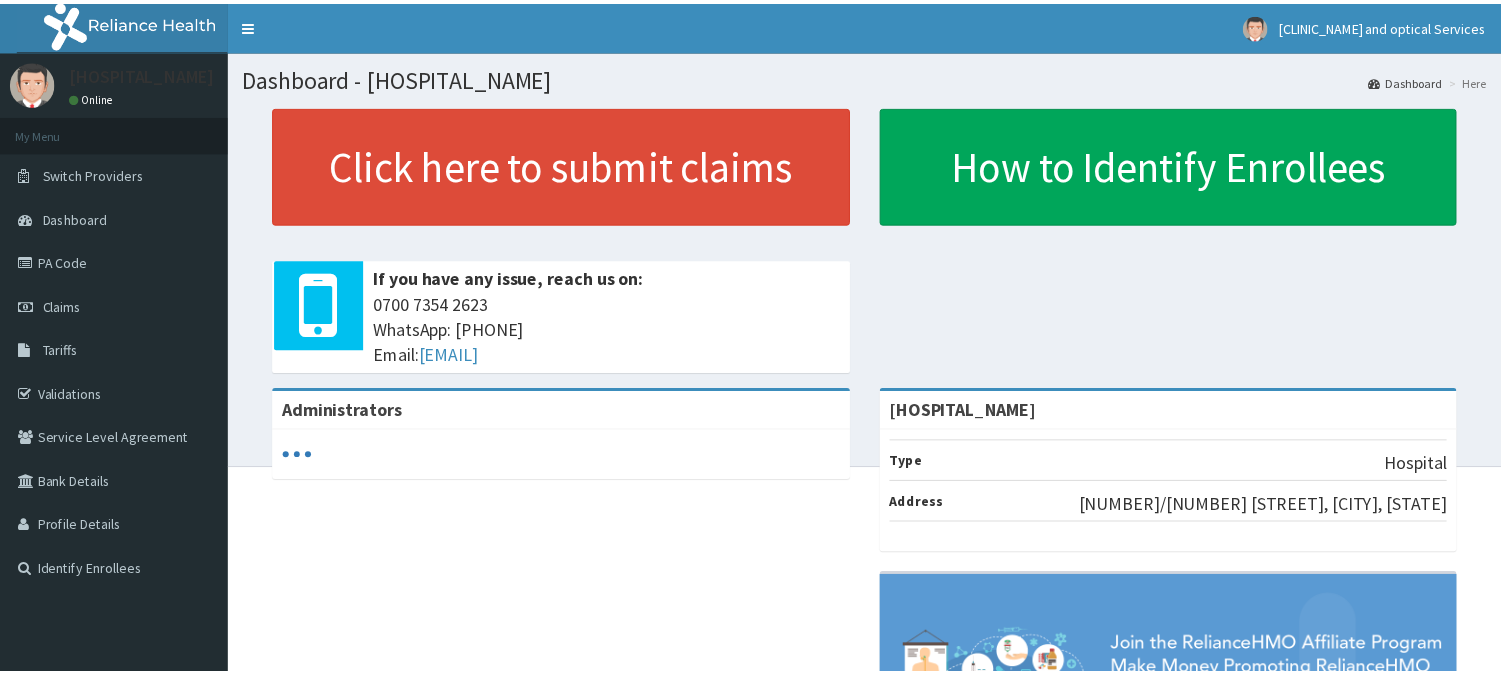 scroll, scrollTop: 0, scrollLeft: 0, axis: both 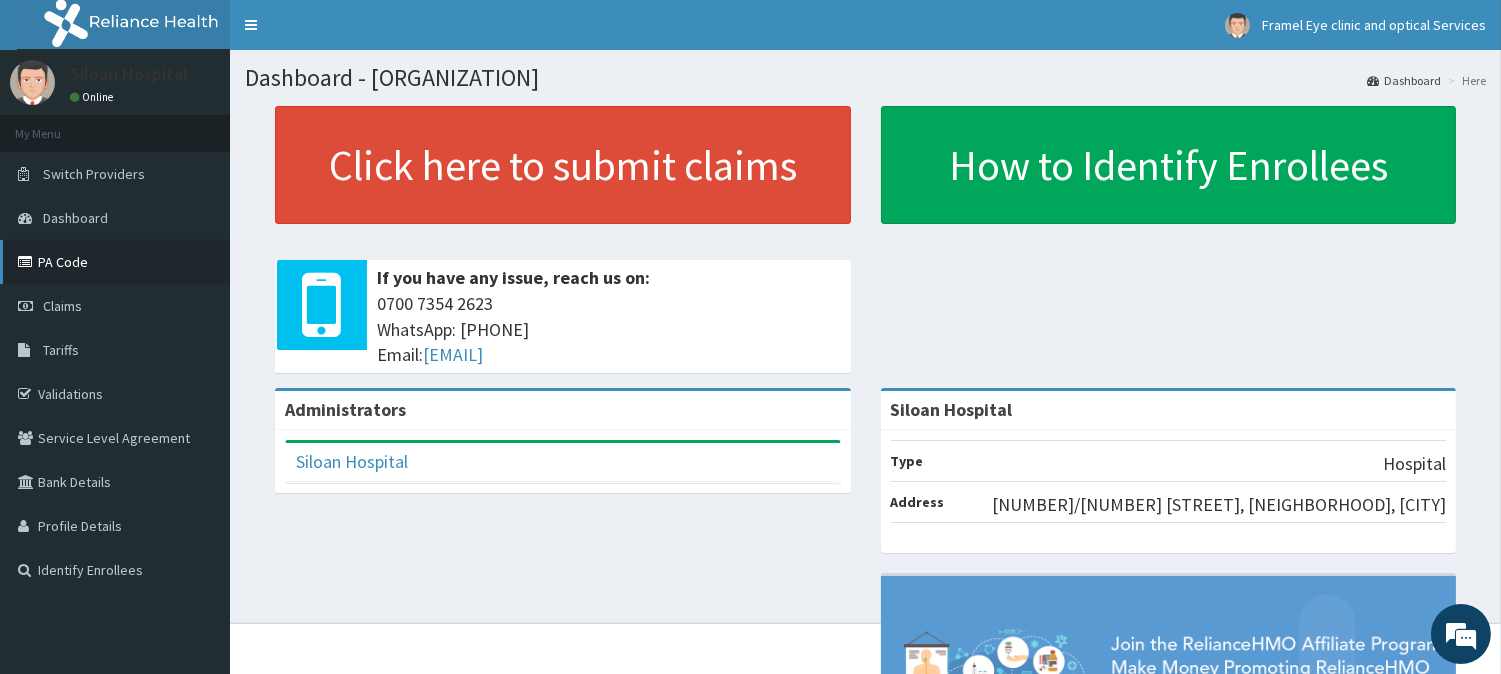 click on "PA Code" at bounding box center [115, 262] 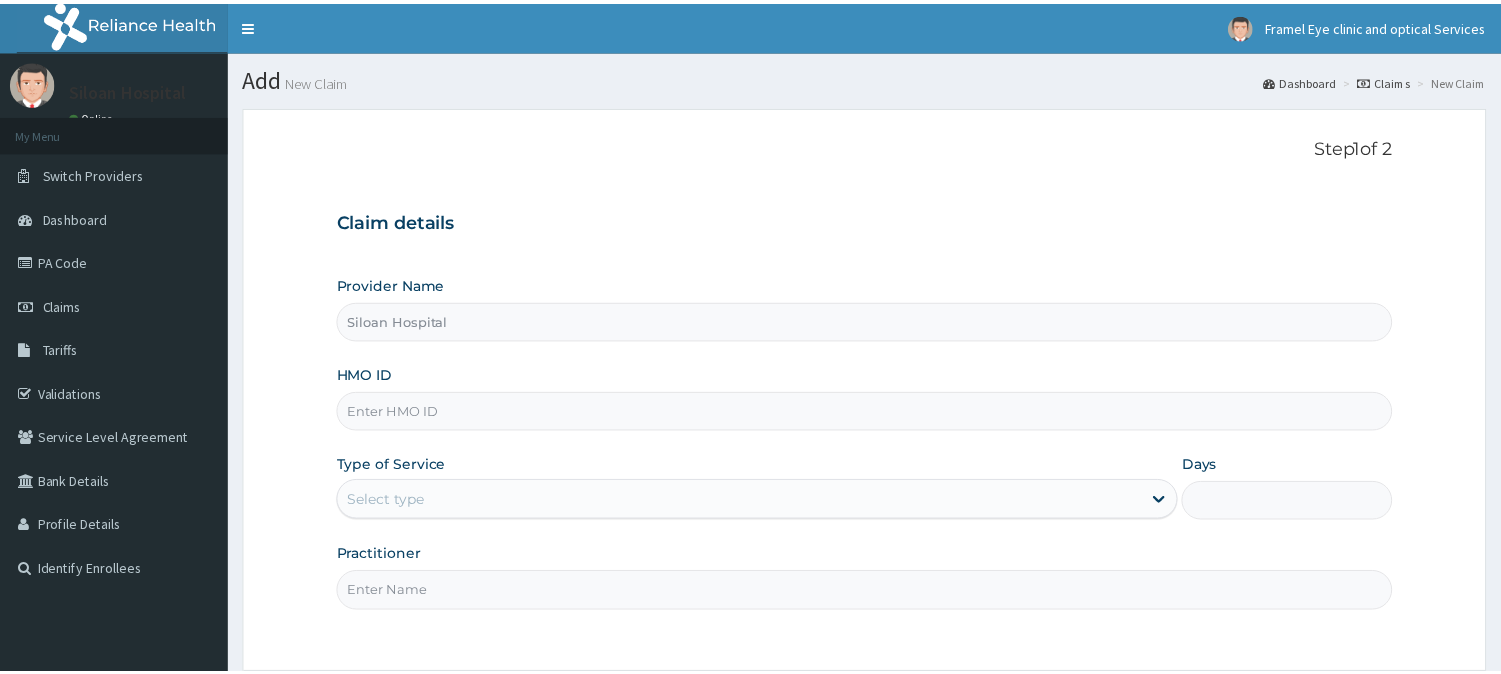 scroll, scrollTop: 0, scrollLeft: 0, axis: both 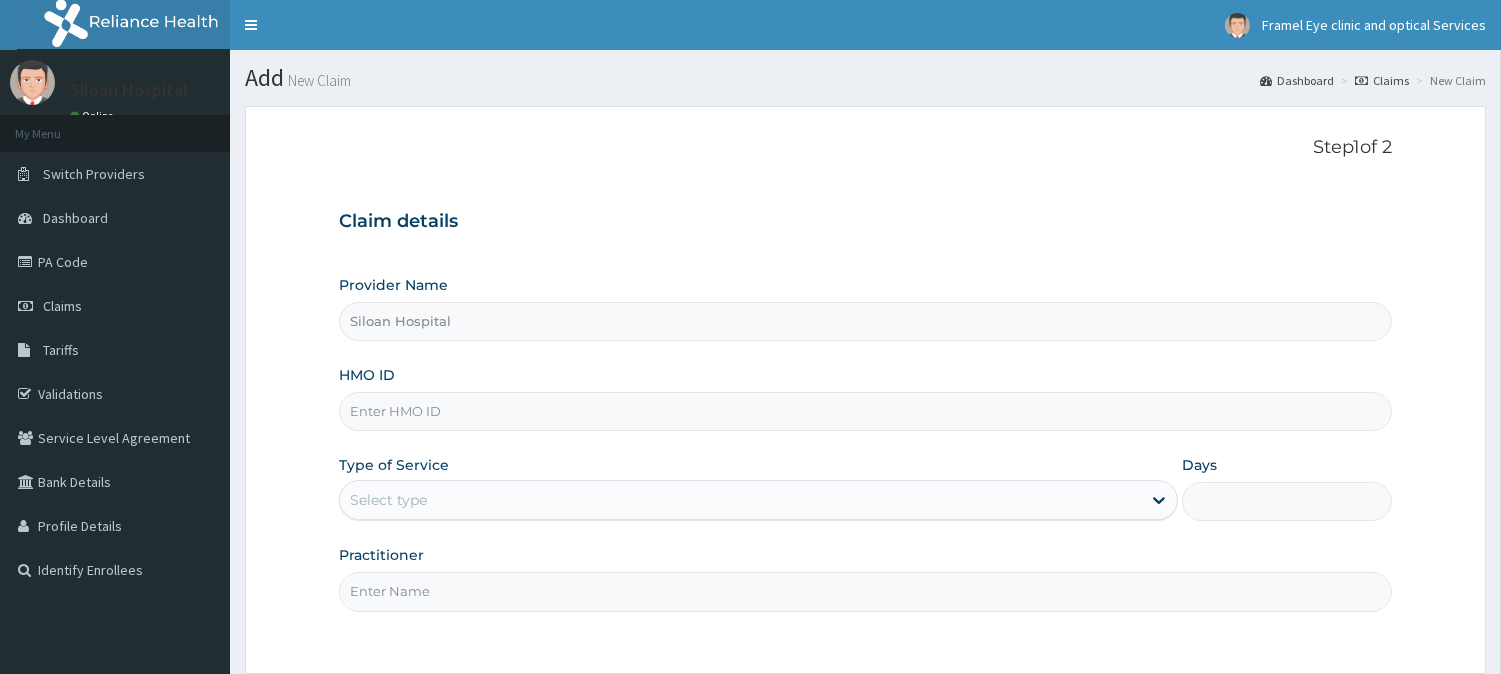click on "HMO ID" at bounding box center (865, 411) 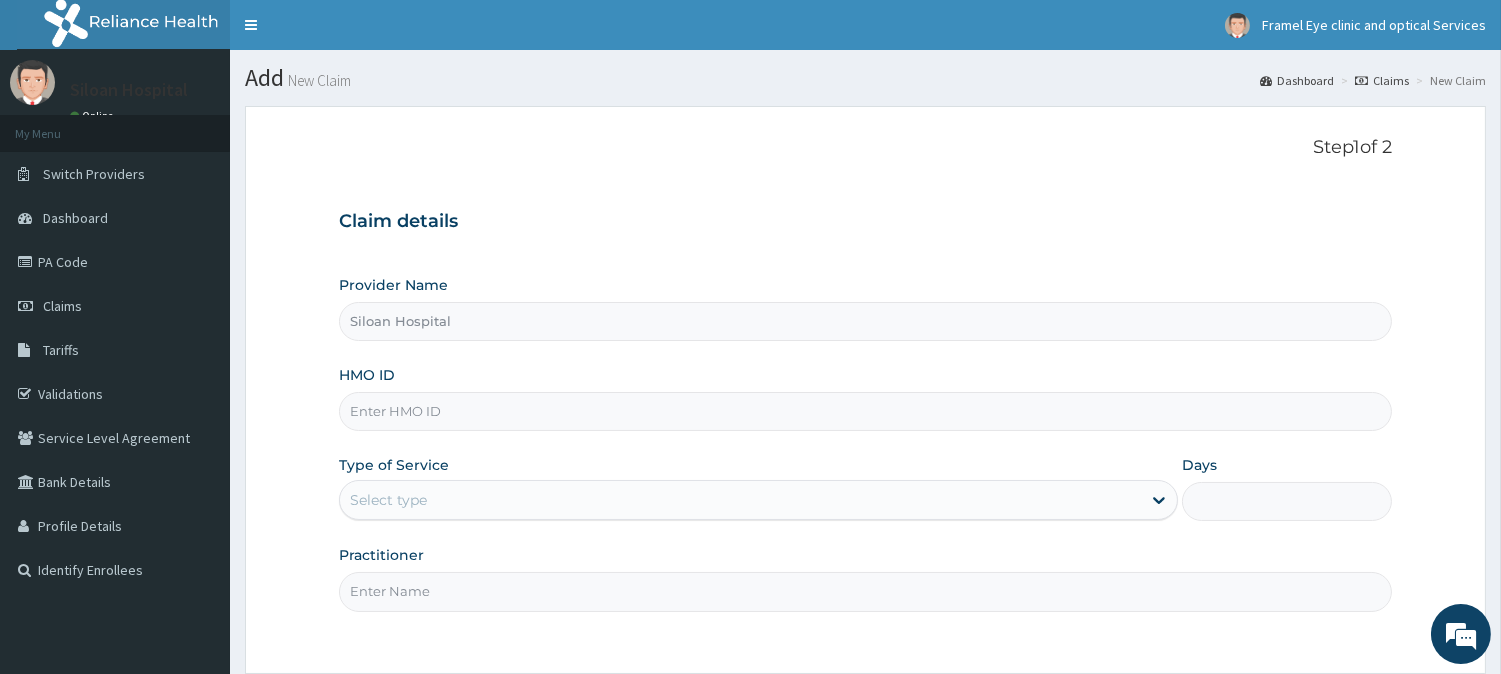 type on "D" 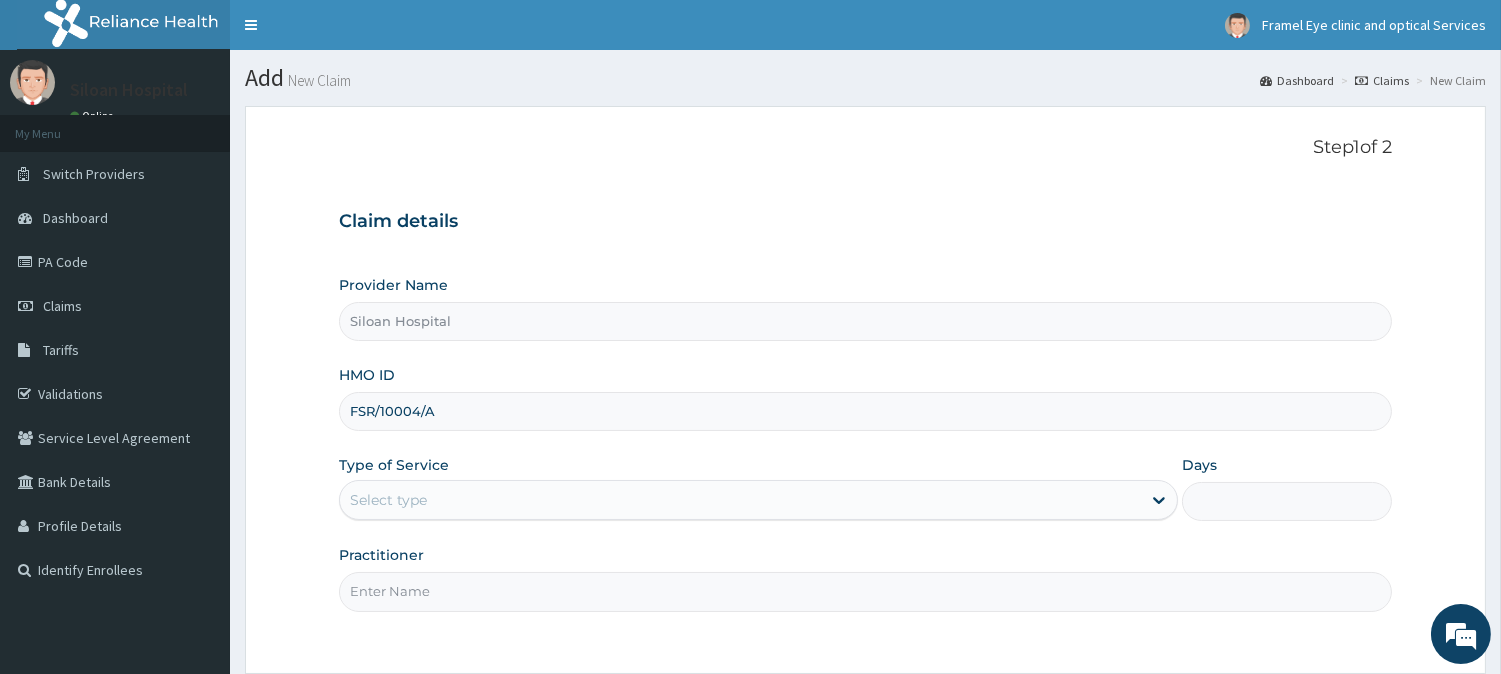scroll, scrollTop: 0, scrollLeft: 0, axis: both 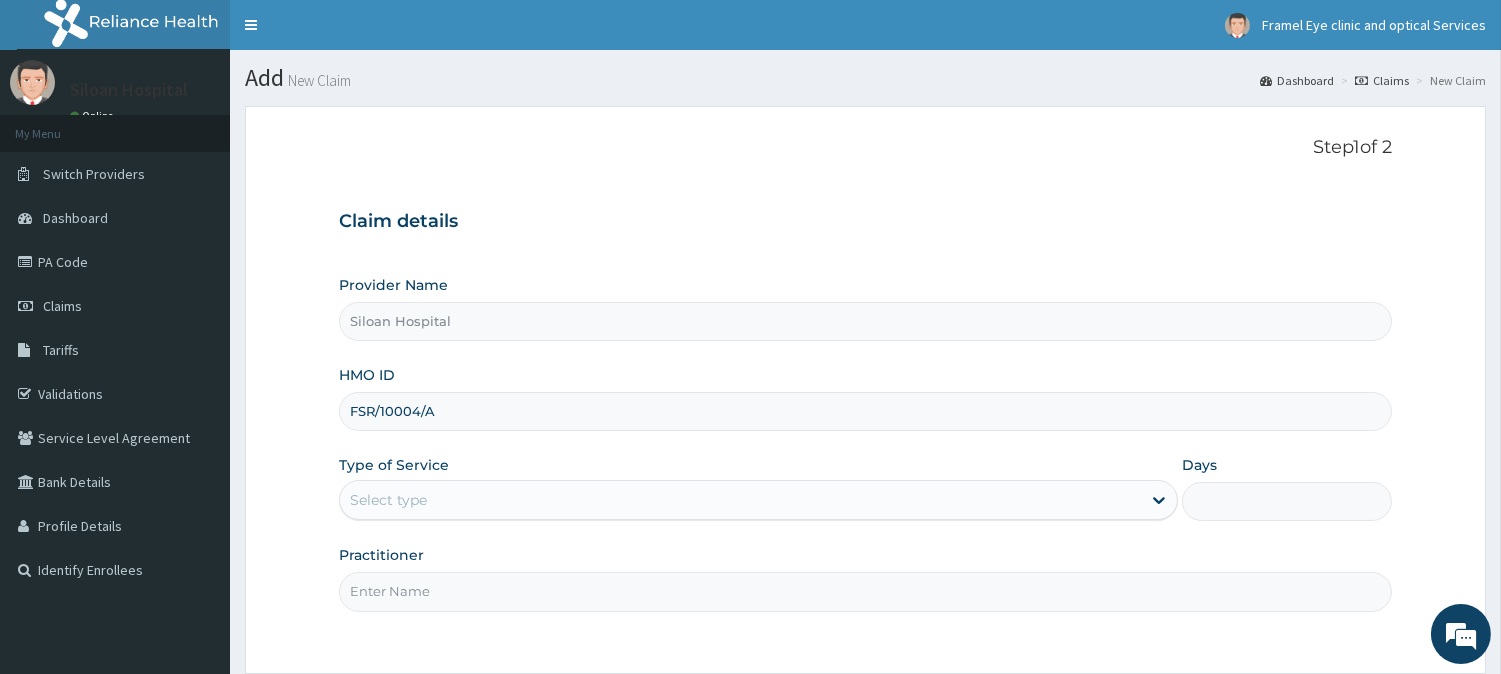 type on "FSR/10004/A" 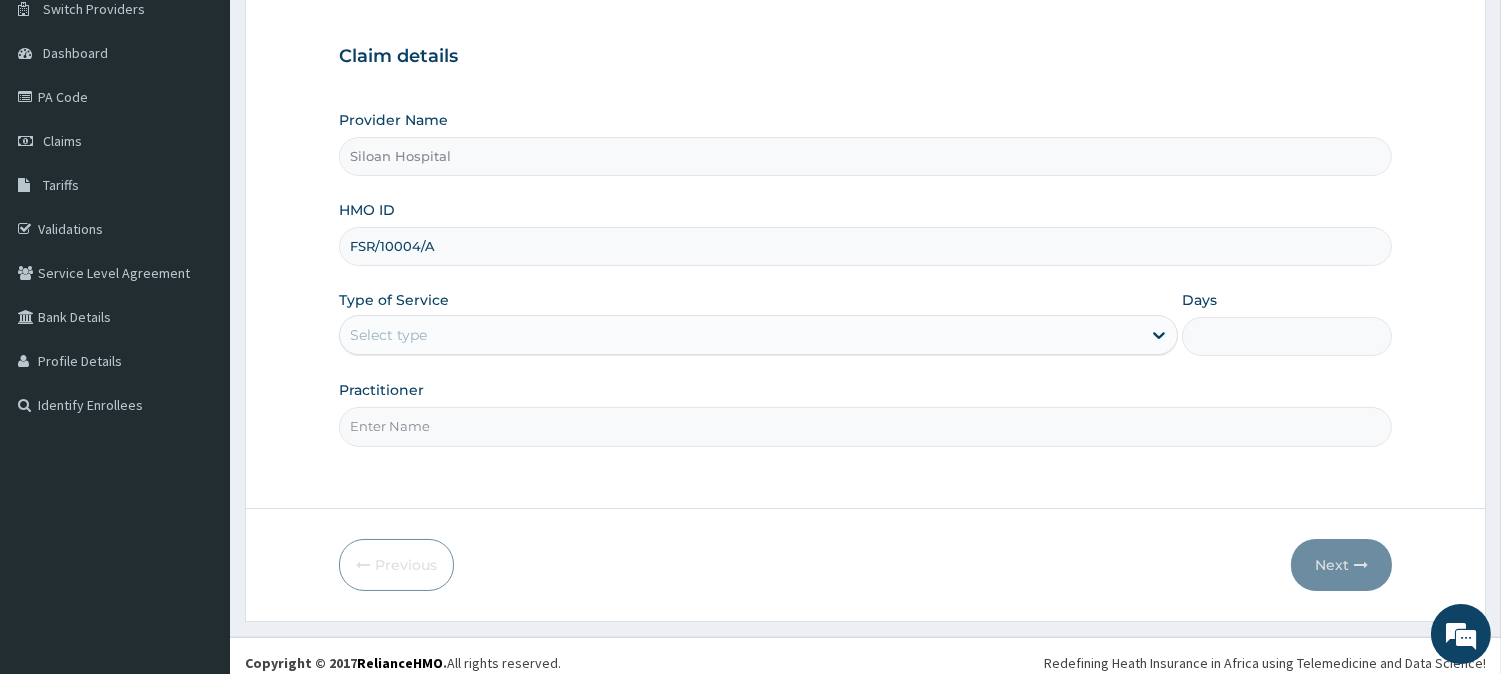 scroll, scrollTop: 178, scrollLeft: 0, axis: vertical 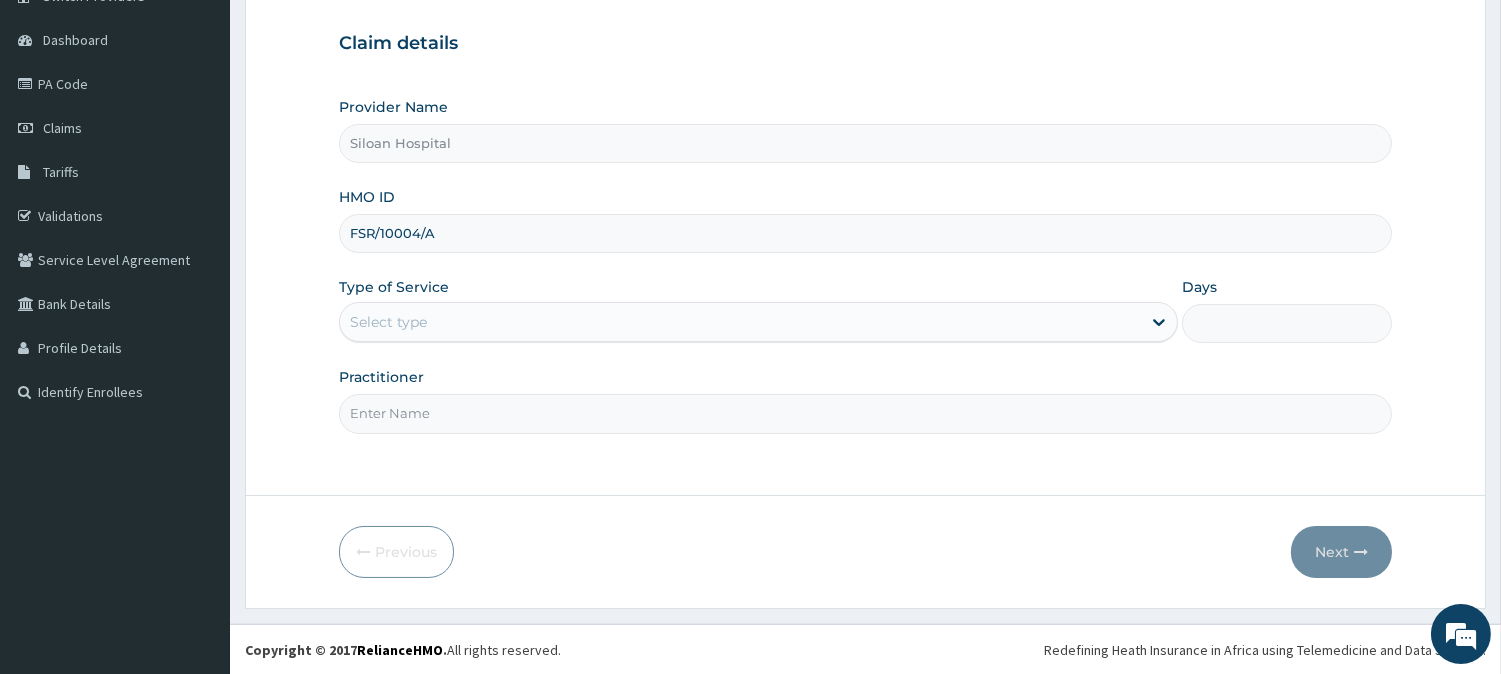 click on "Select type" at bounding box center [740, 322] 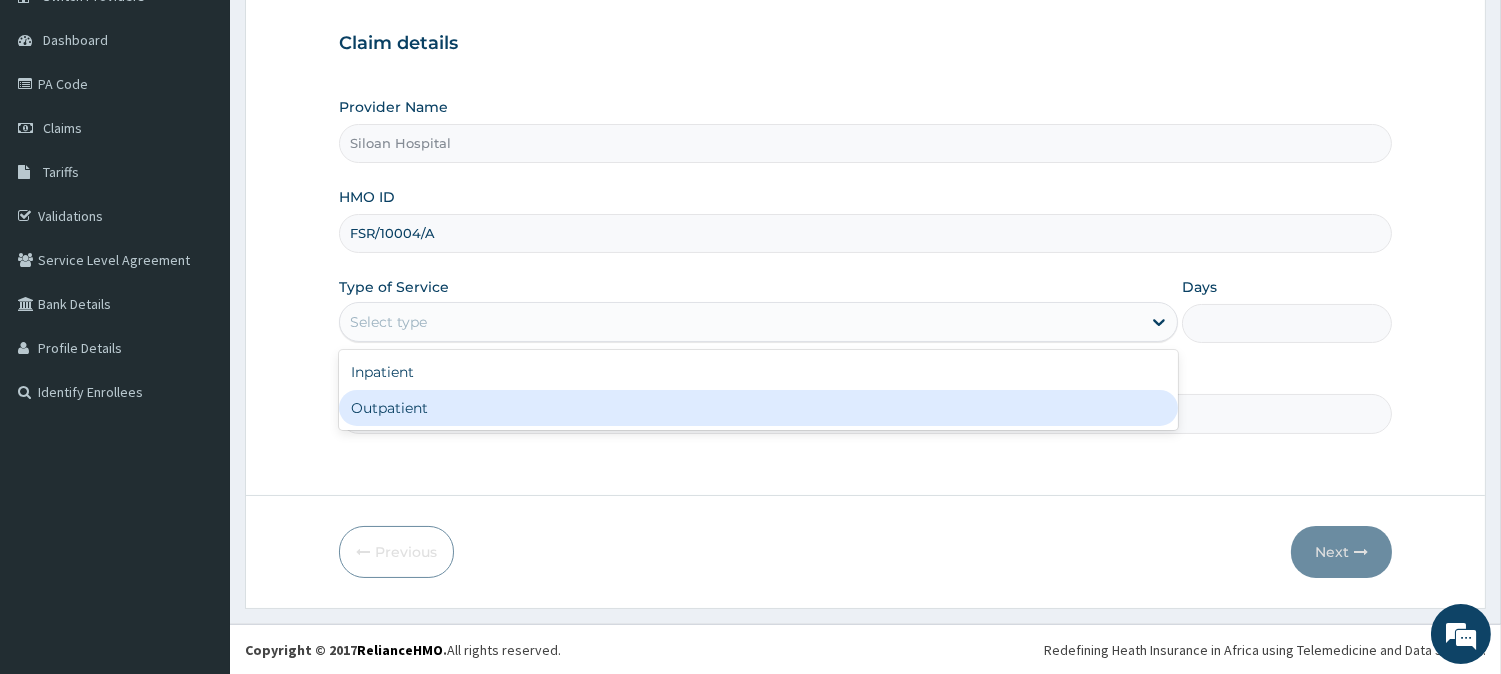 drag, startPoint x: 521, startPoint y: 408, endPoint x: 625, endPoint y: 360, distance: 114.54257 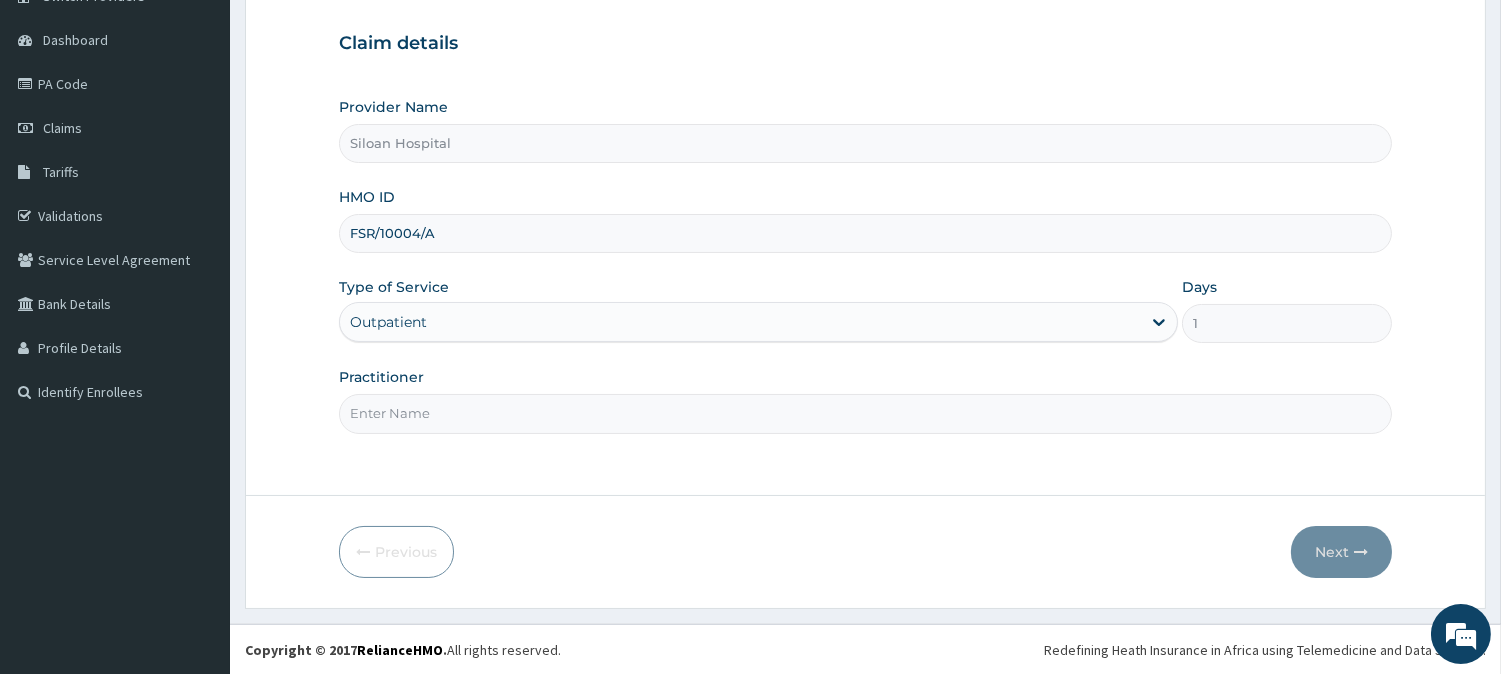 click on "Practitioner" at bounding box center [865, 413] 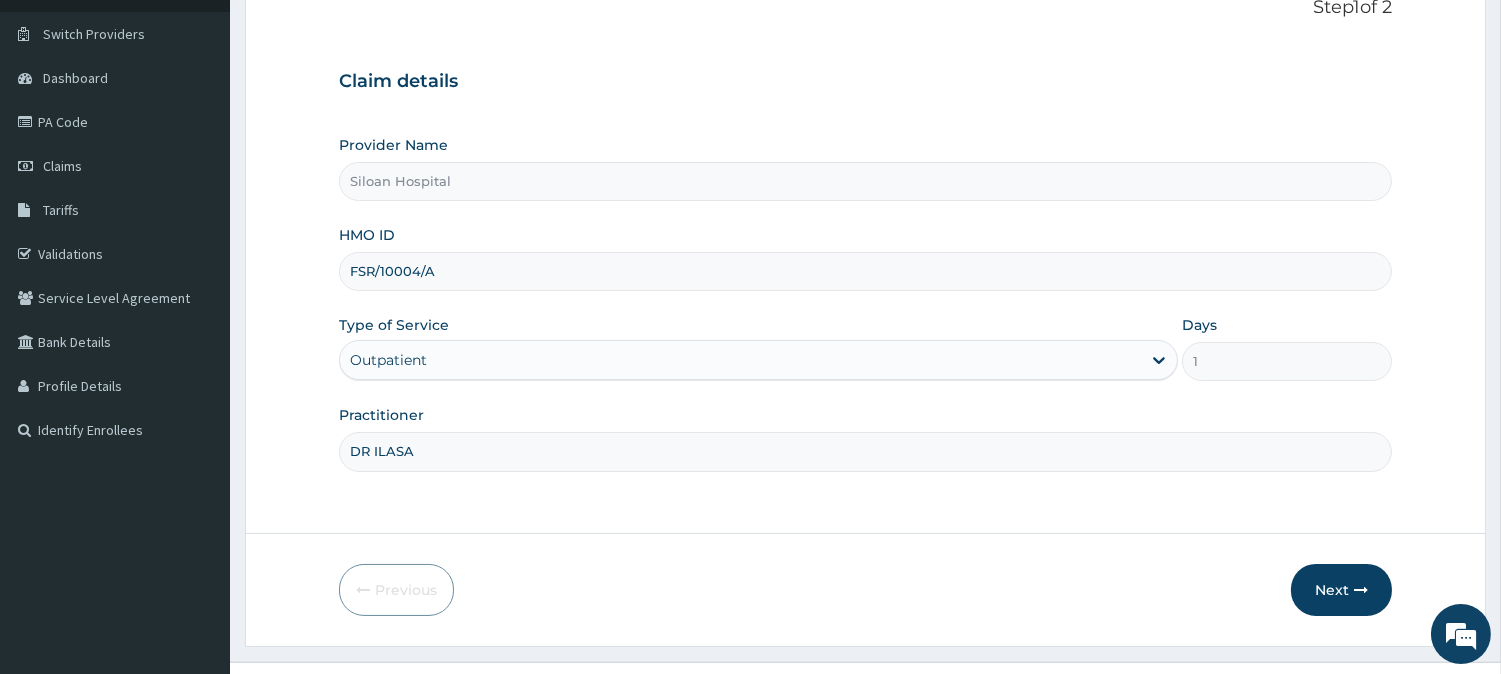 scroll, scrollTop: 178, scrollLeft: 0, axis: vertical 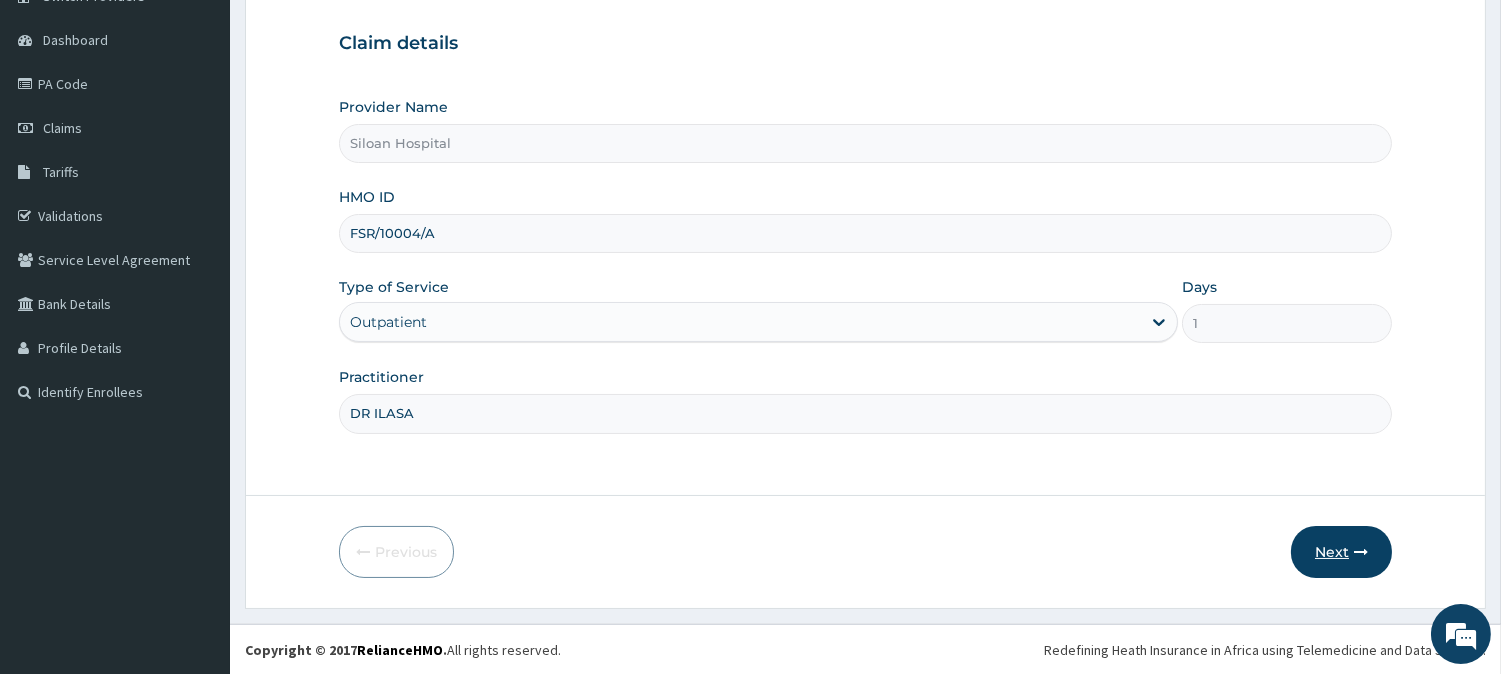 type on "DR ILASA" 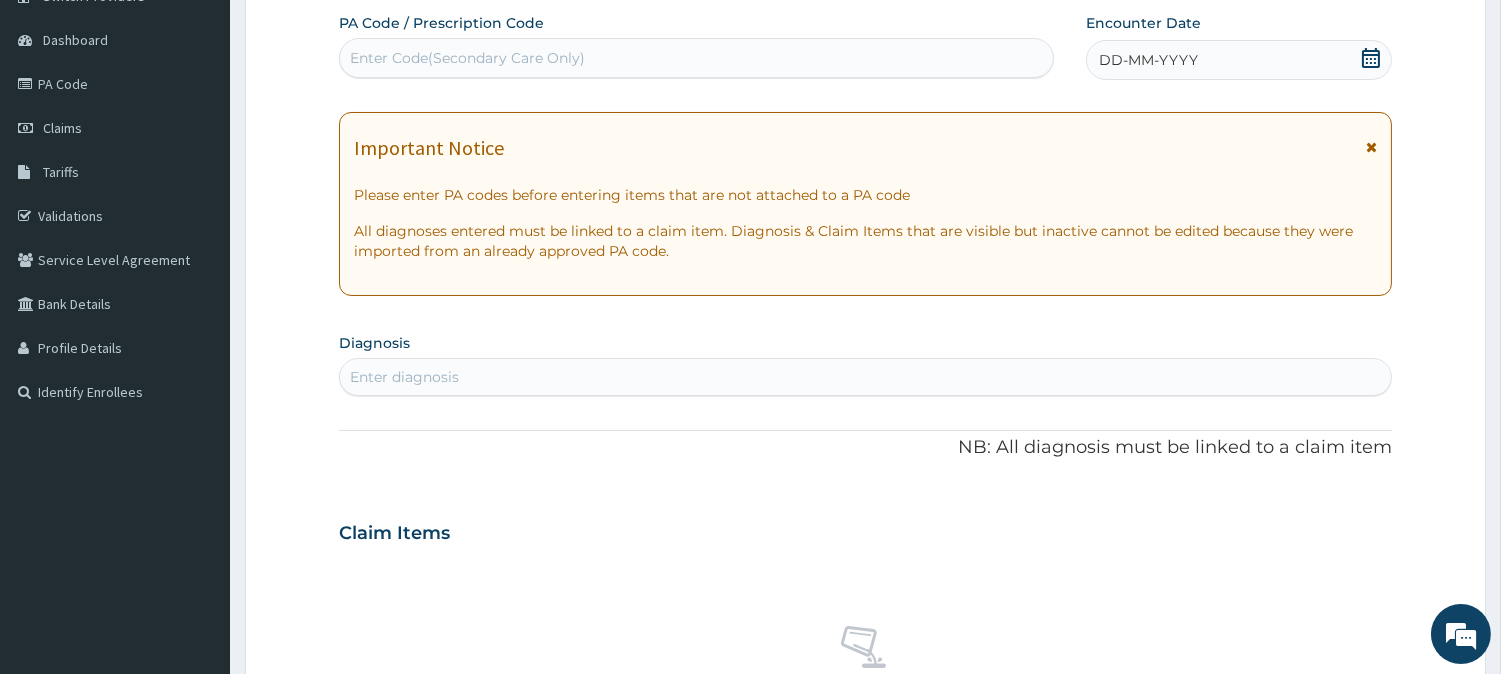 click on "Enter Code(Secondary Care Only)" at bounding box center [696, 58] 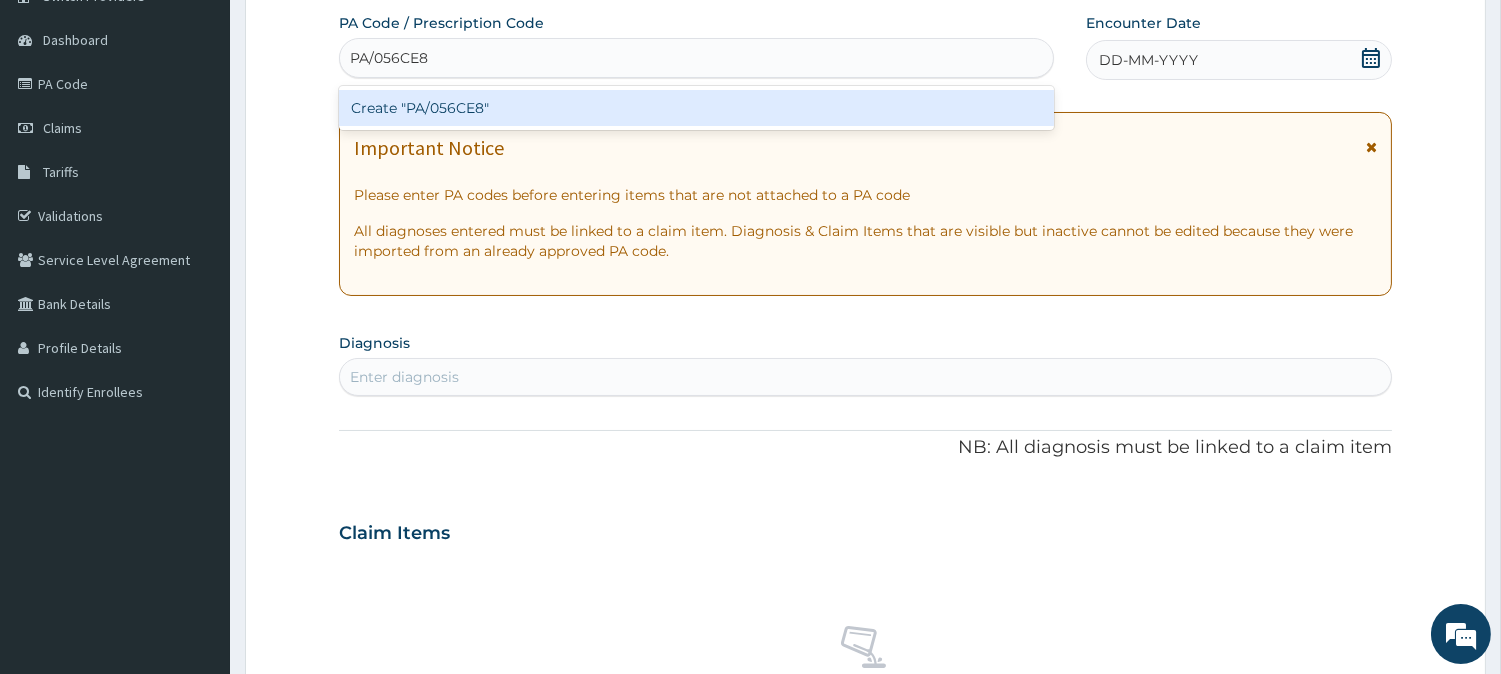 type 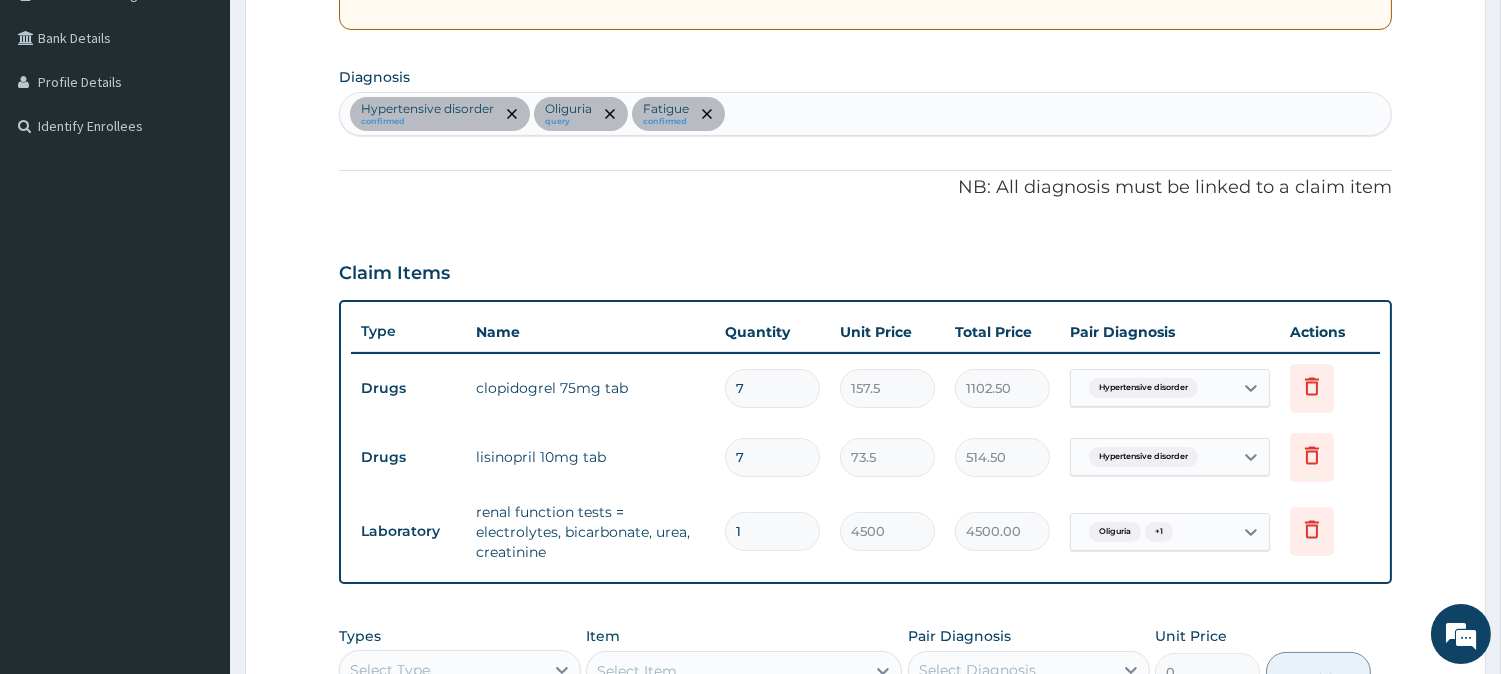 scroll, scrollTop: 666, scrollLeft: 0, axis: vertical 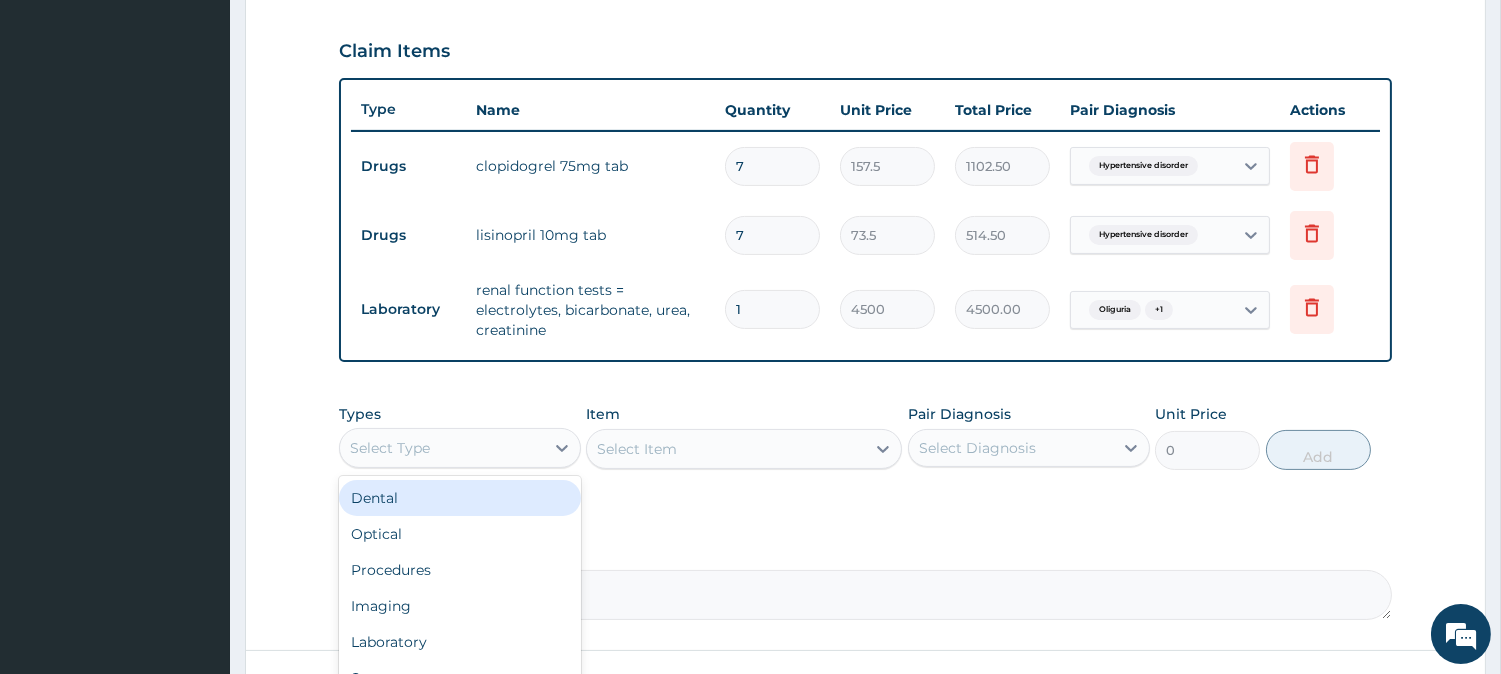 click on "Select Type" at bounding box center (442, 448) 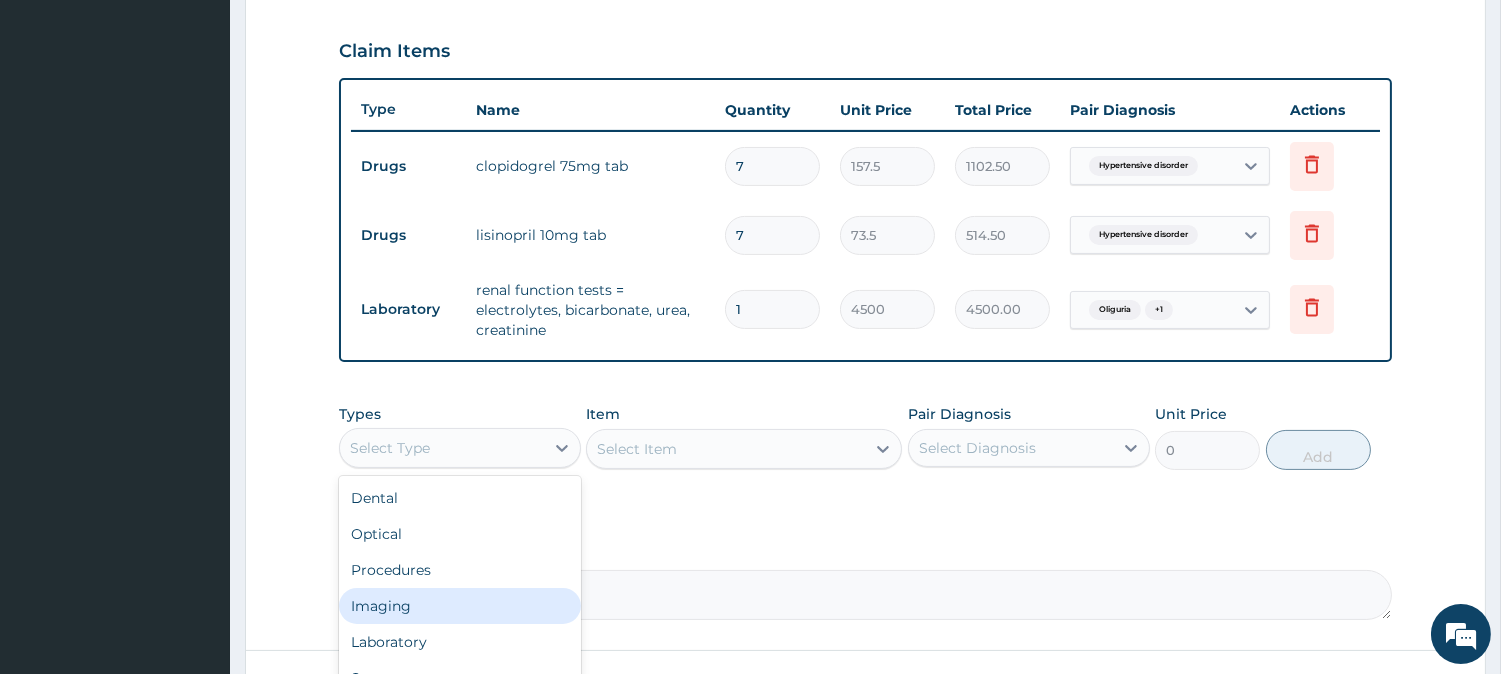 scroll, scrollTop: 67, scrollLeft: 0, axis: vertical 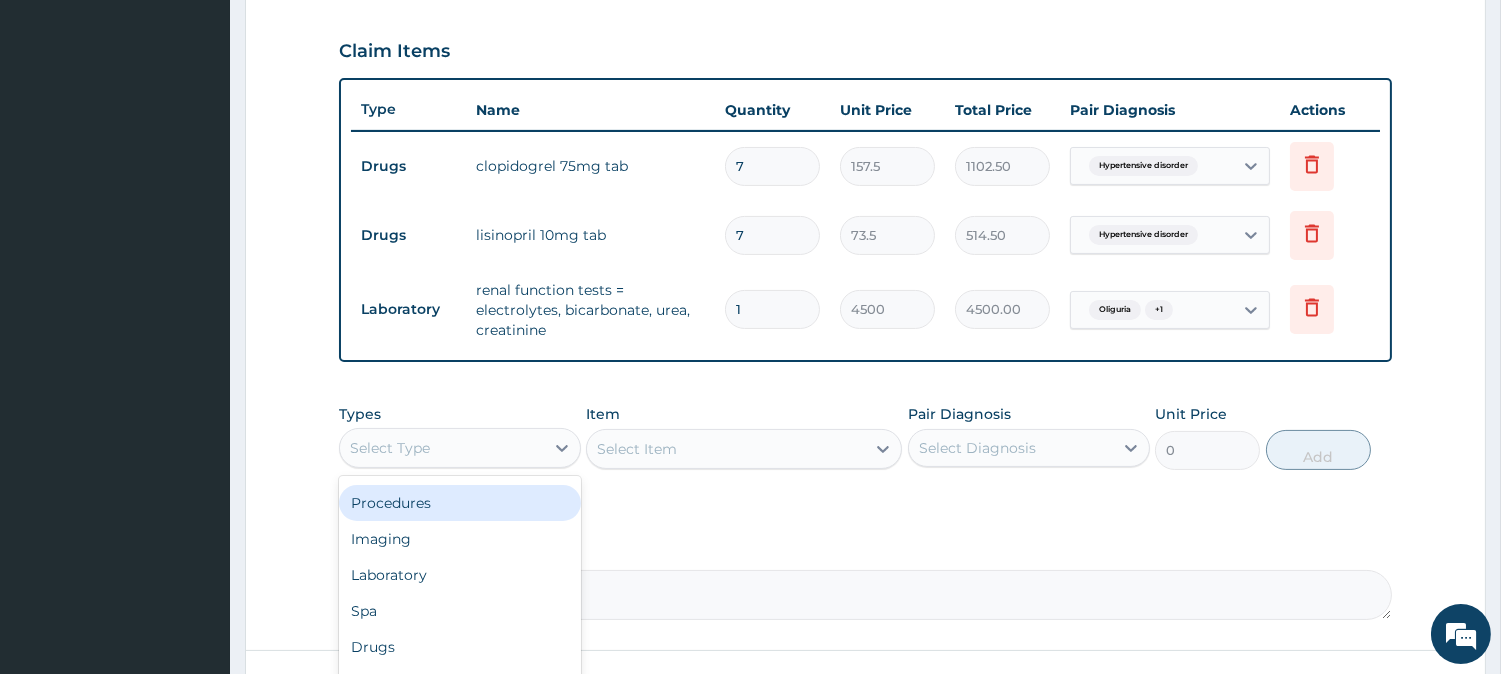 click on "Procedures" at bounding box center (460, 503) 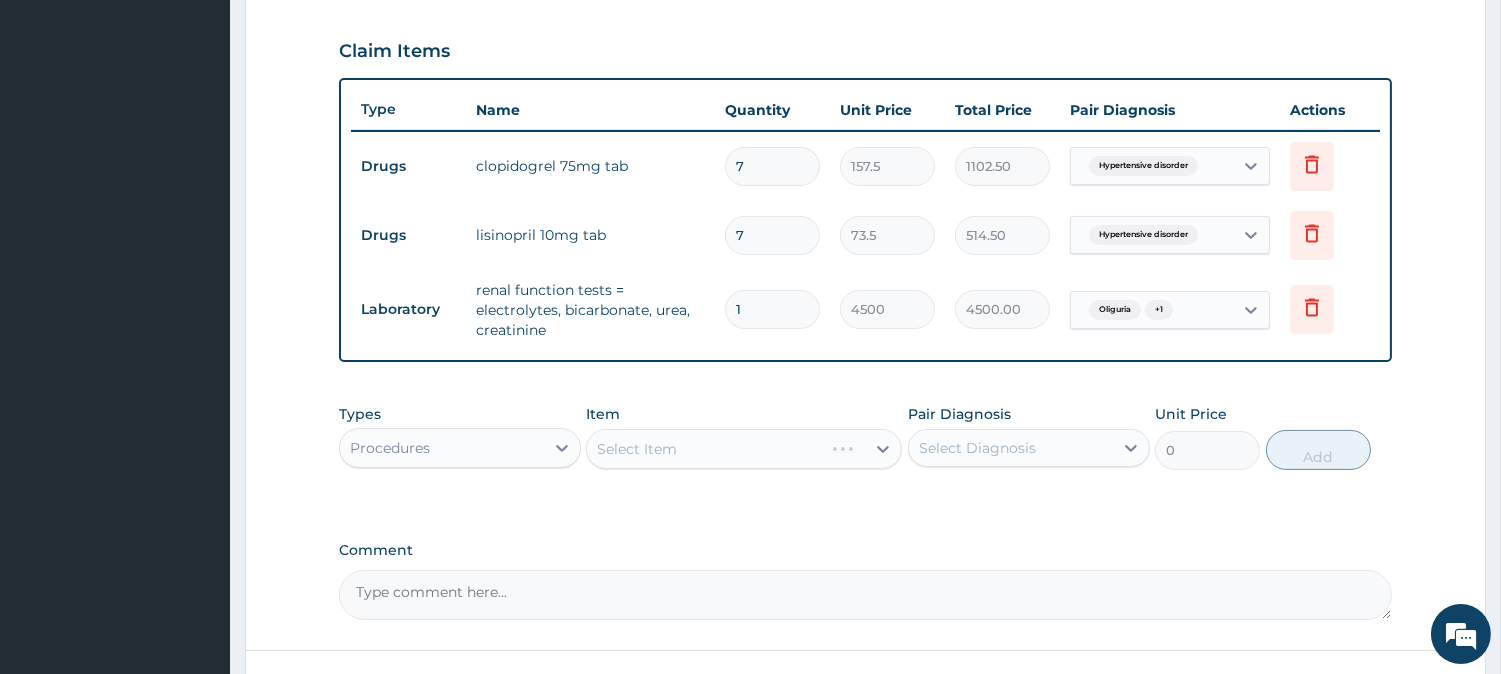click on "Select Diagnosis" at bounding box center [977, 448] 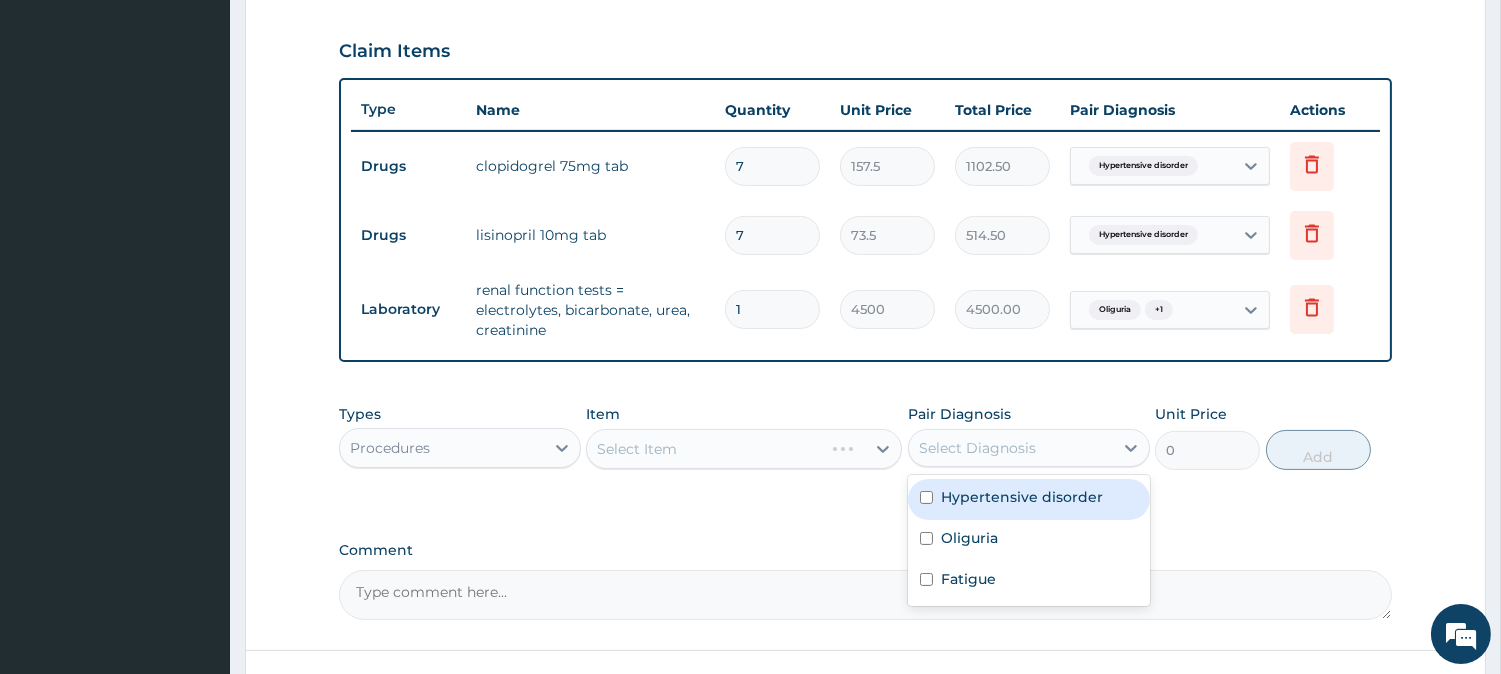 drag, startPoint x: 988, startPoint y: 488, endPoint x: 988, endPoint y: 526, distance: 38 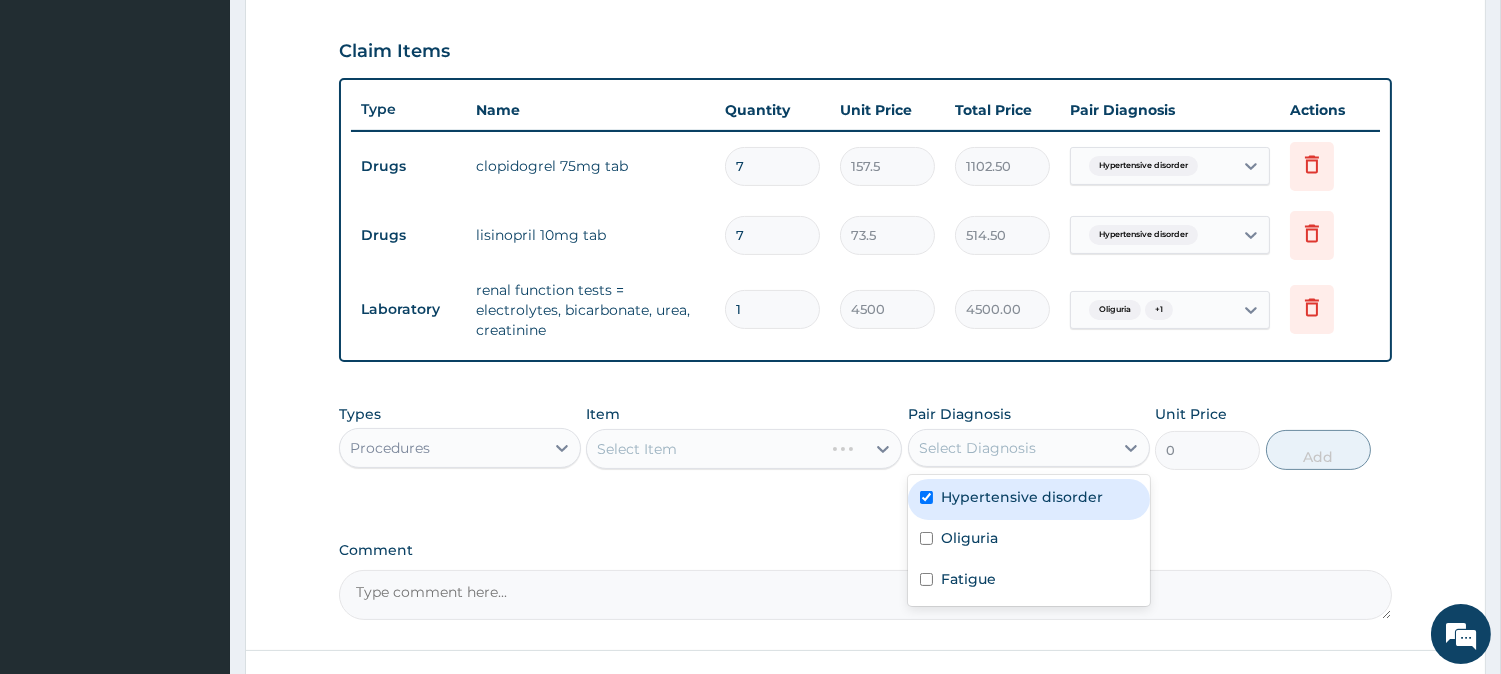 checkbox on "true" 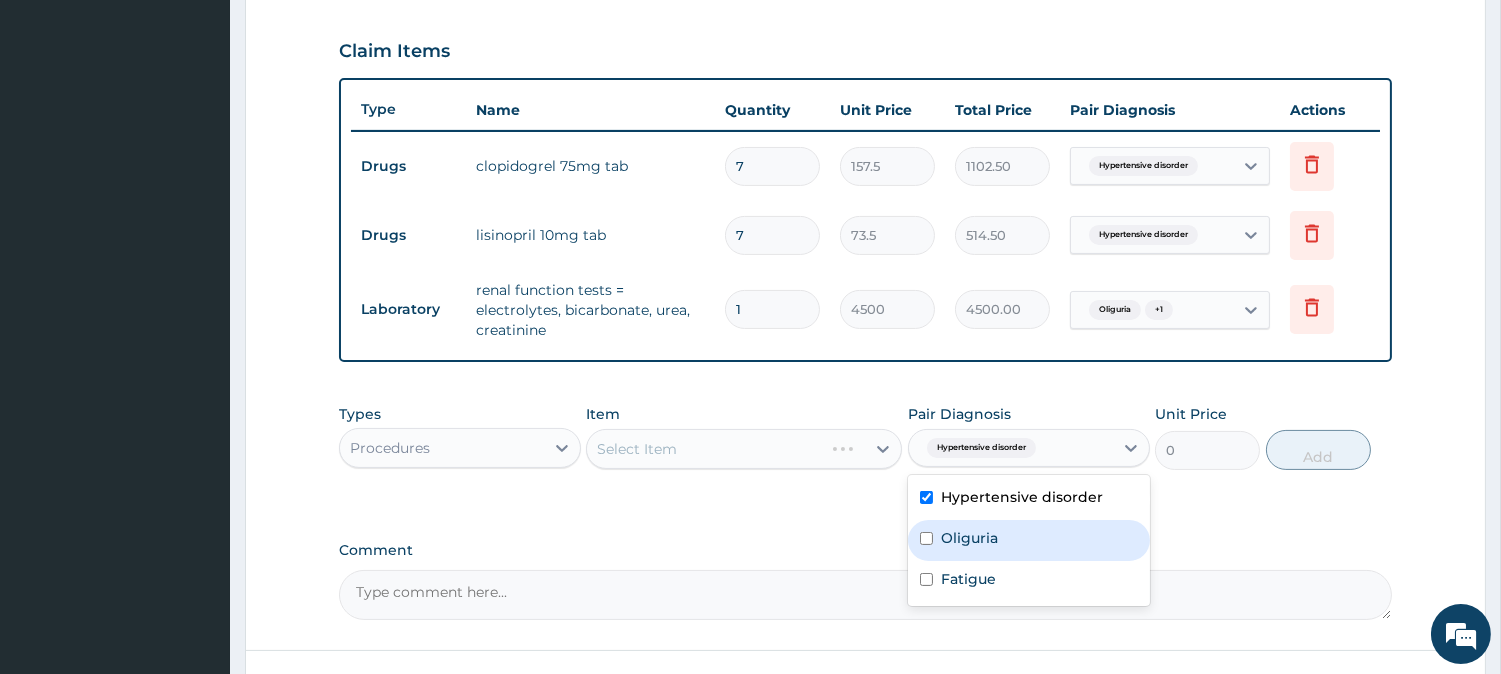 drag, startPoint x: 988, startPoint y: 526, endPoint x: 963, endPoint y: 584, distance: 63.15853 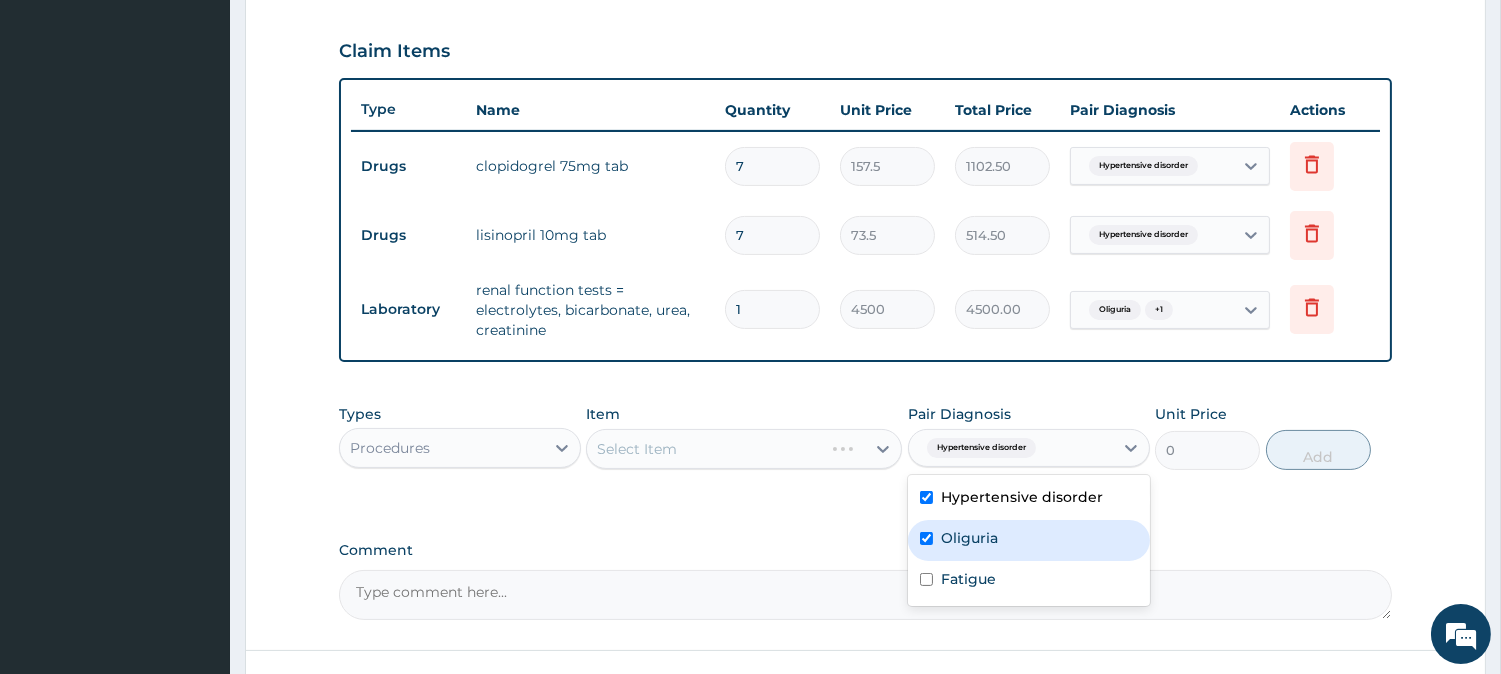 checkbox on "true" 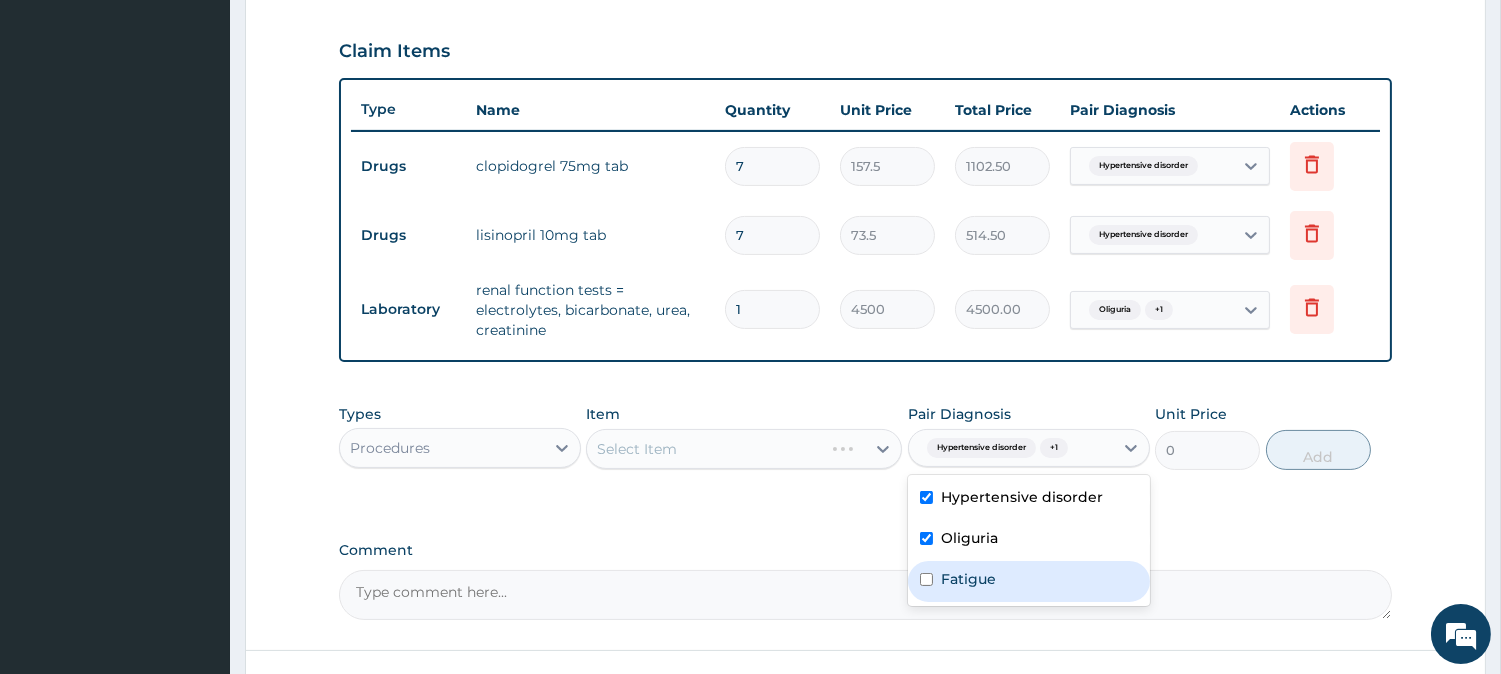 click on "Fatigue" at bounding box center (1029, 581) 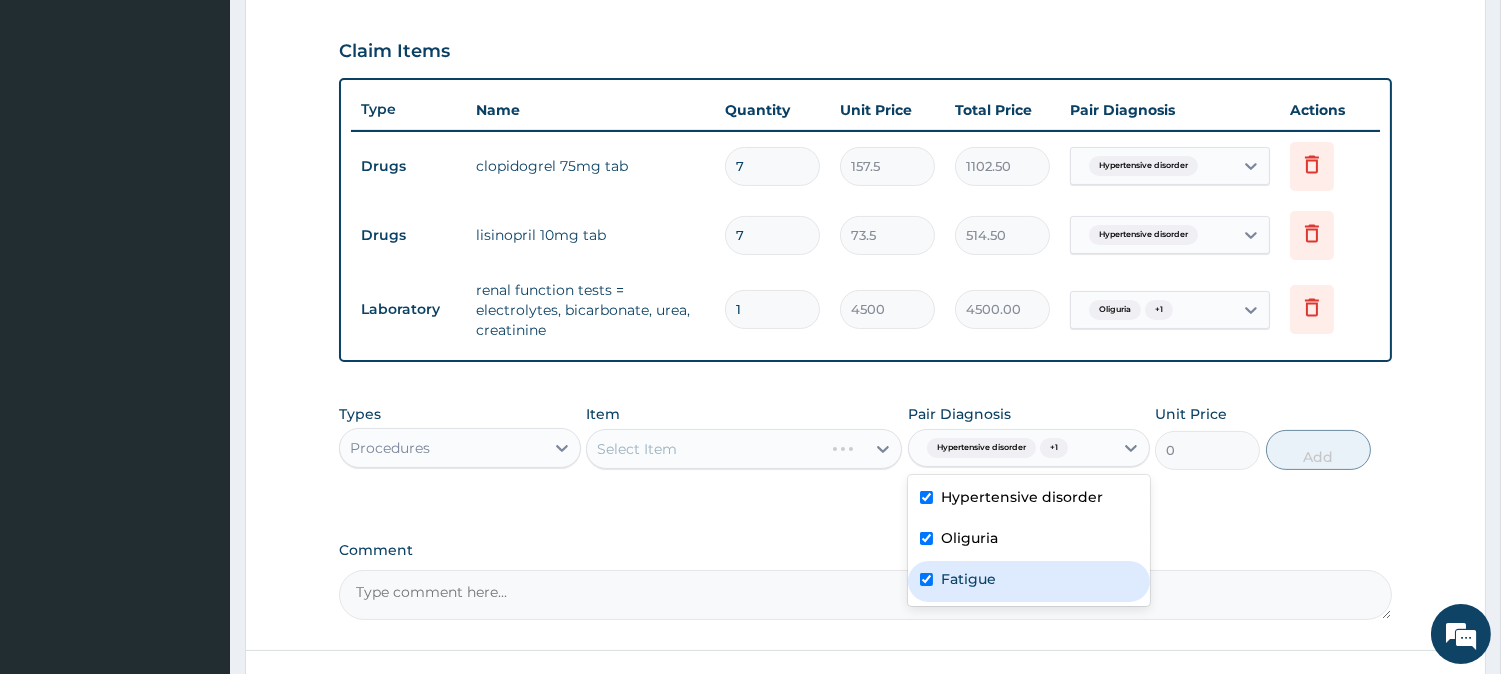 checkbox on "true" 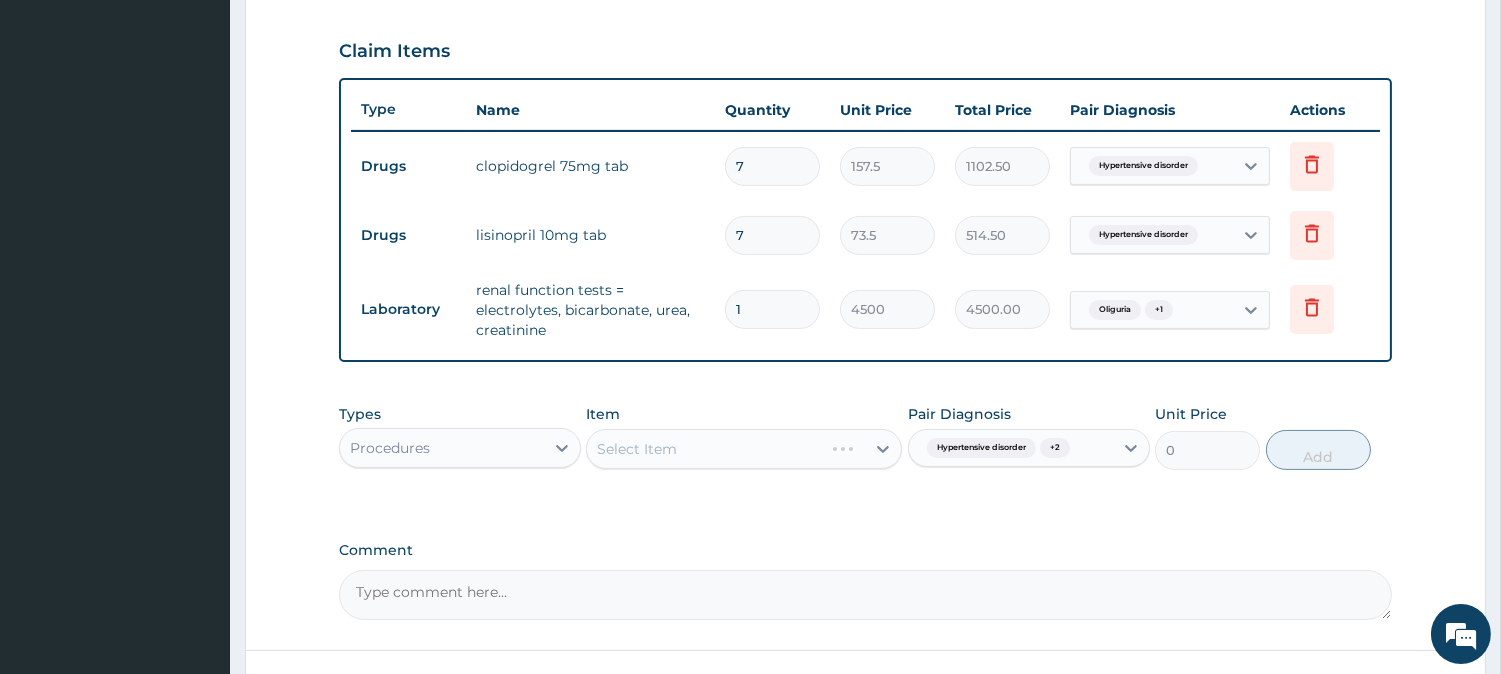click on "Select Item" at bounding box center [744, 449] 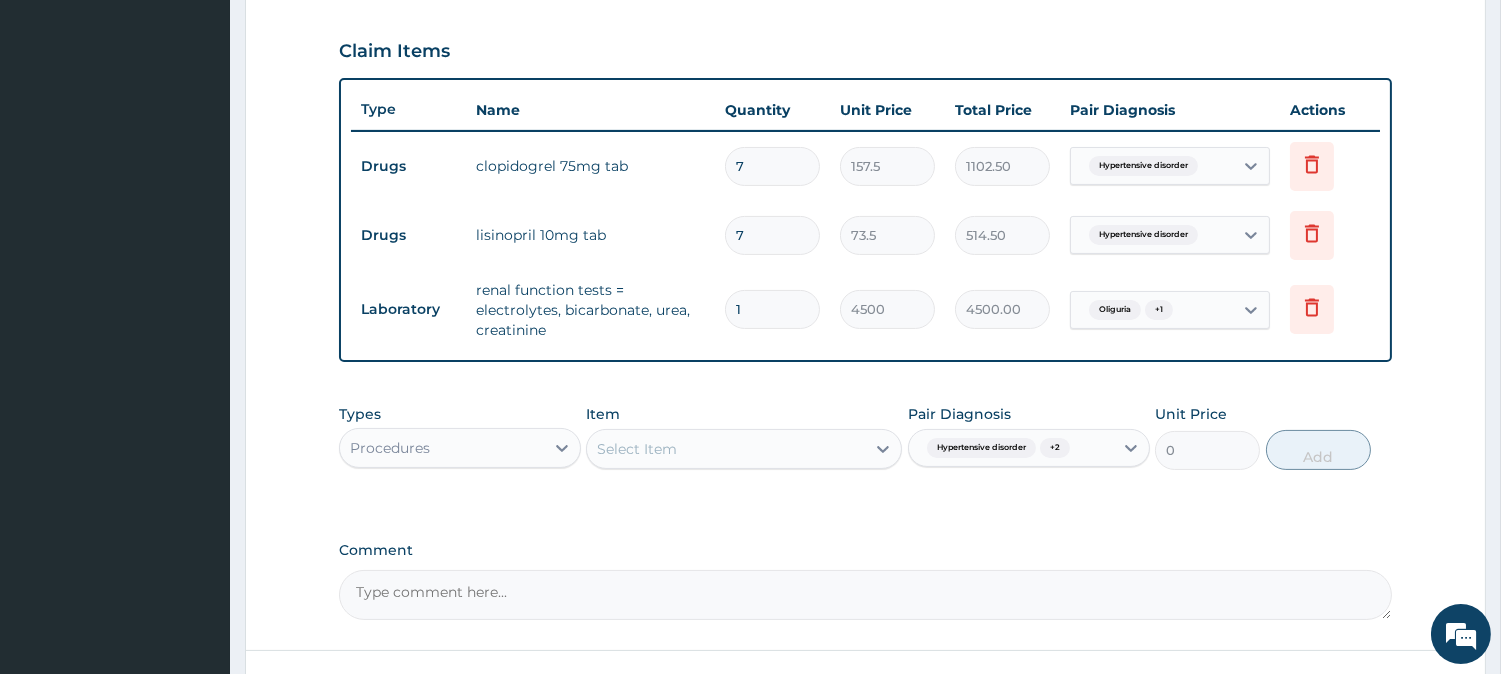 click on "Select Item" at bounding box center [726, 449] 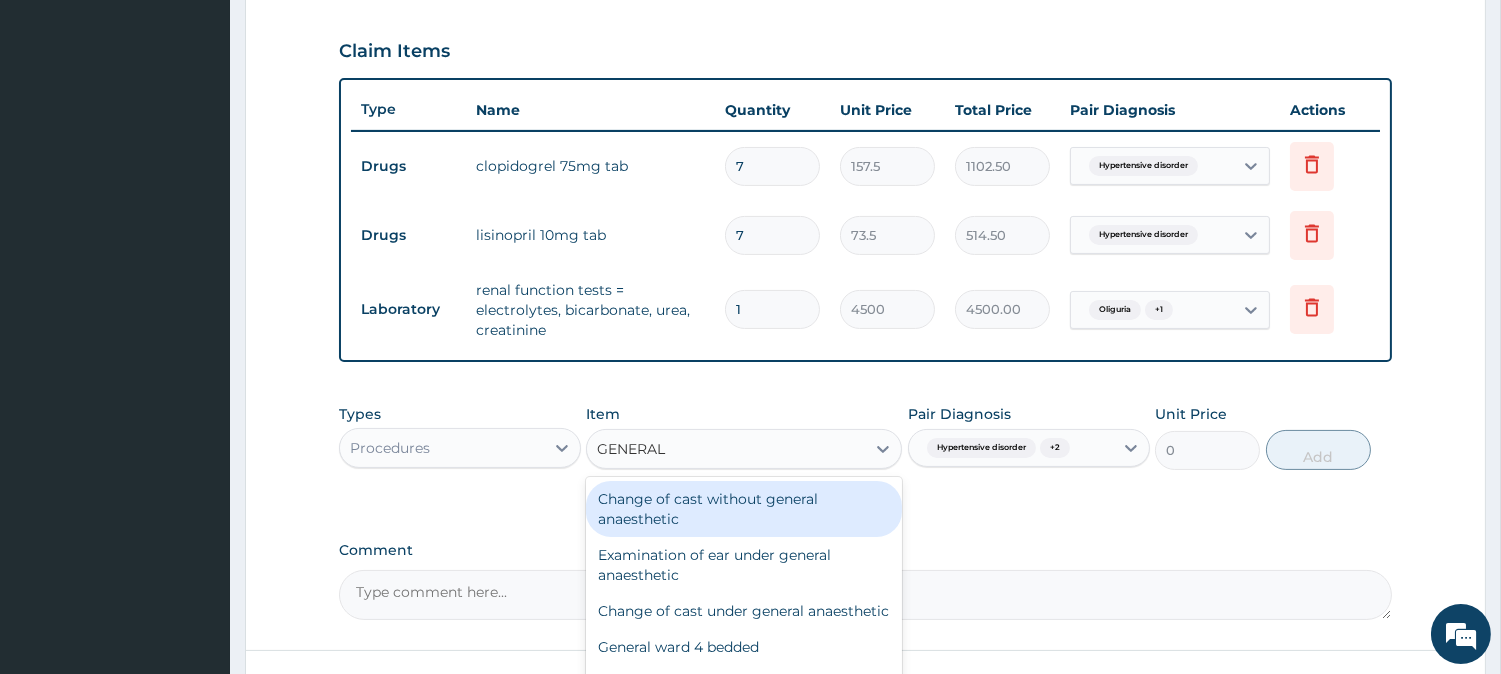 type on "GENERAL P" 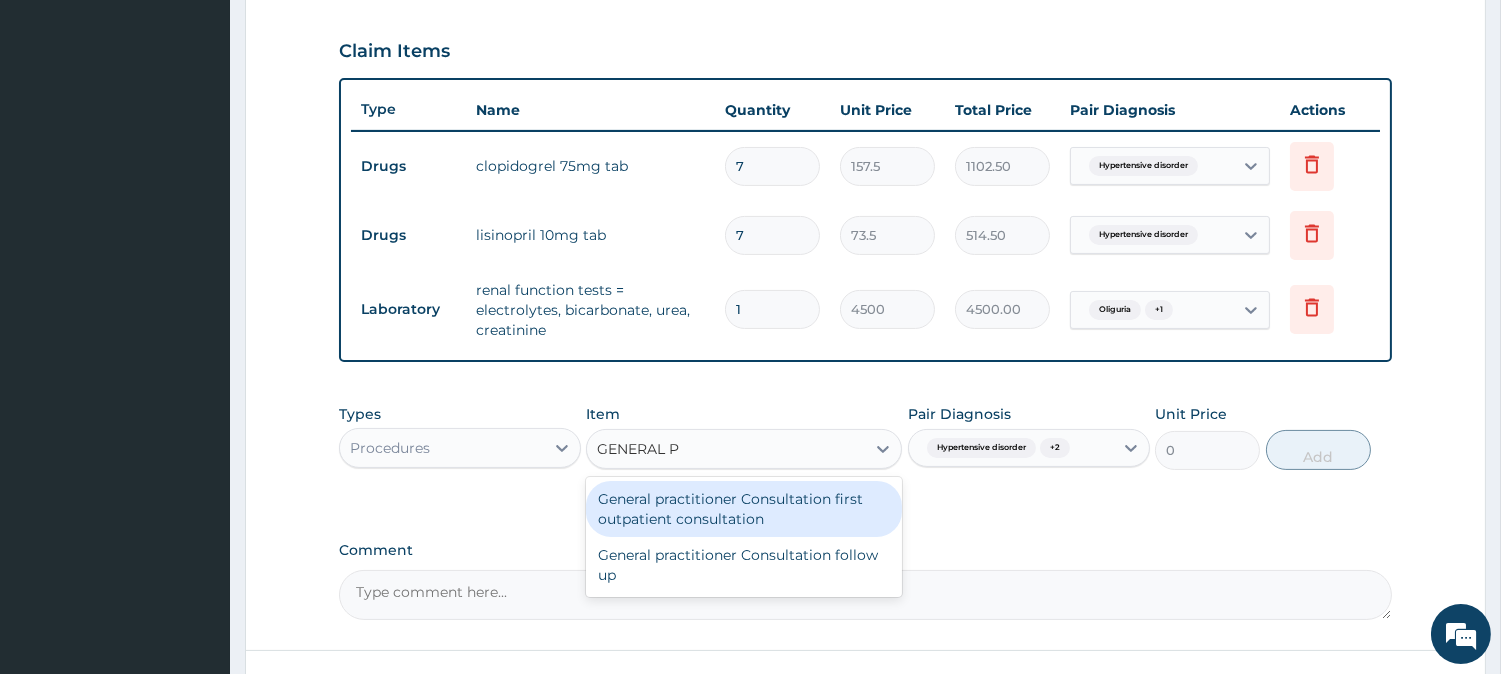 click on "General practitioner Consultation first outpatient consultation" at bounding box center [744, 509] 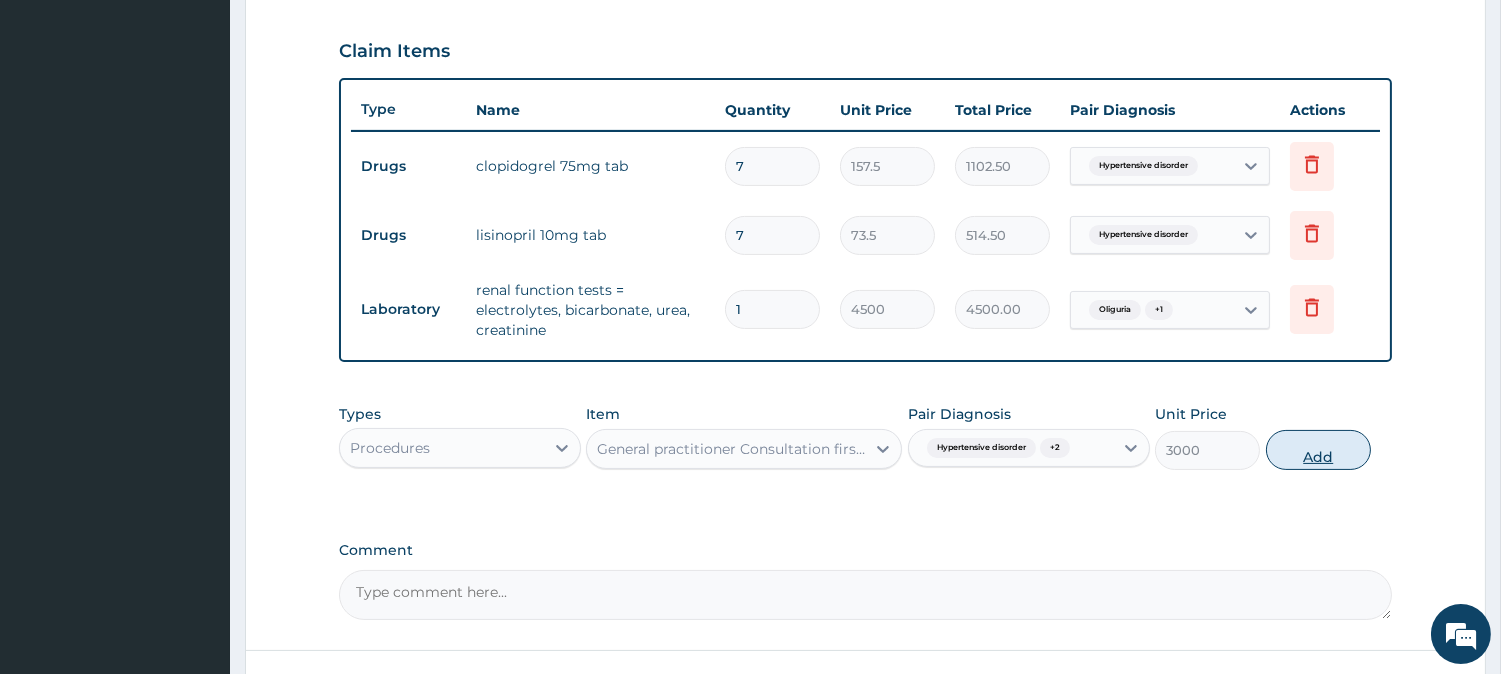 click on "Add" at bounding box center (1318, 450) 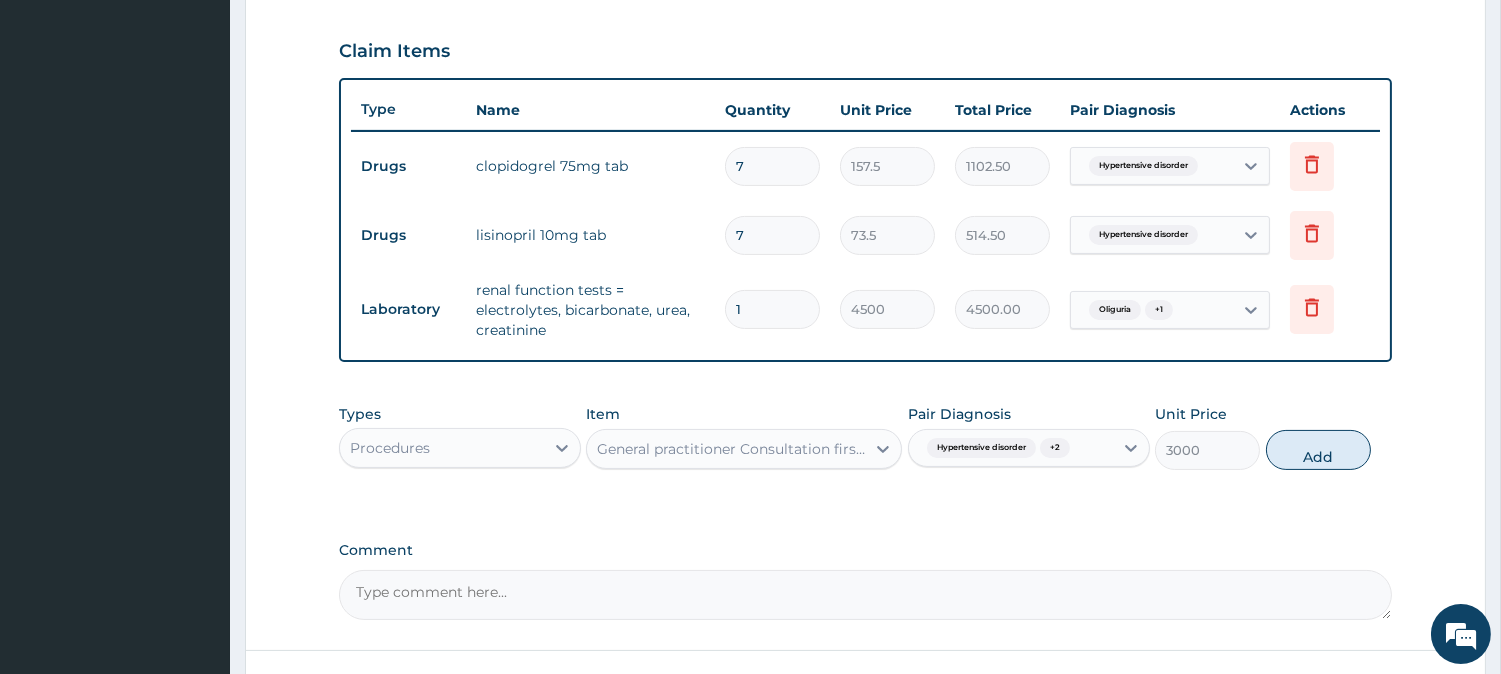 type on "0" 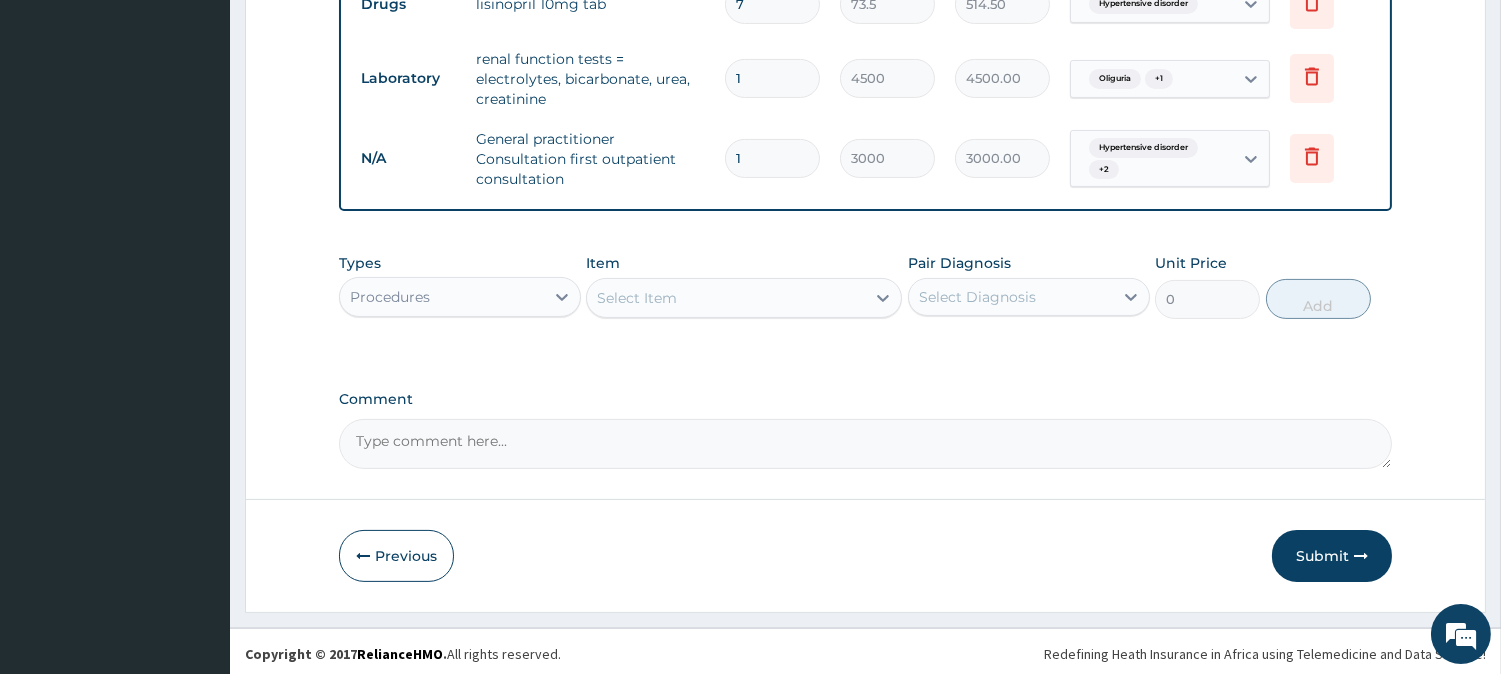 scroll, scrollTop: 900, scrollLeft: 0, axis: vertical 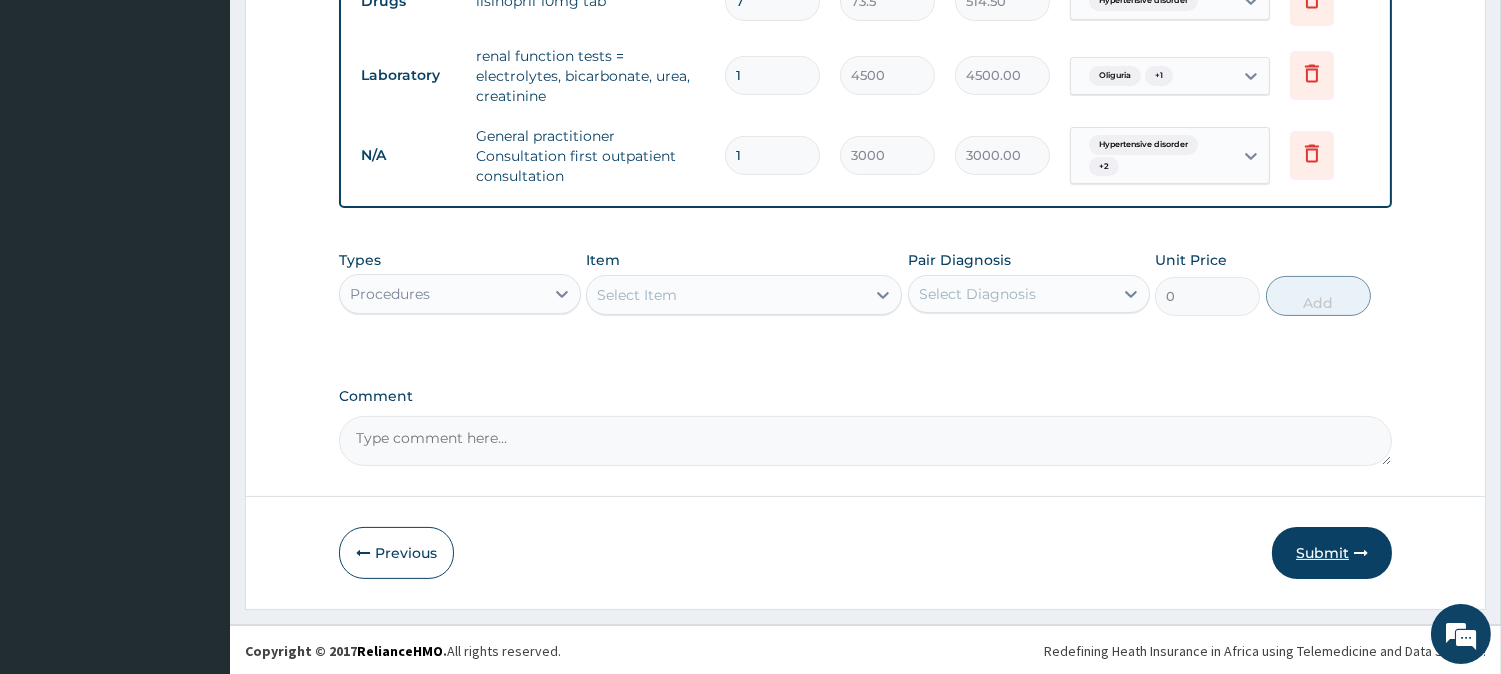 click on "Submit" at bounding box center (1332, 553) 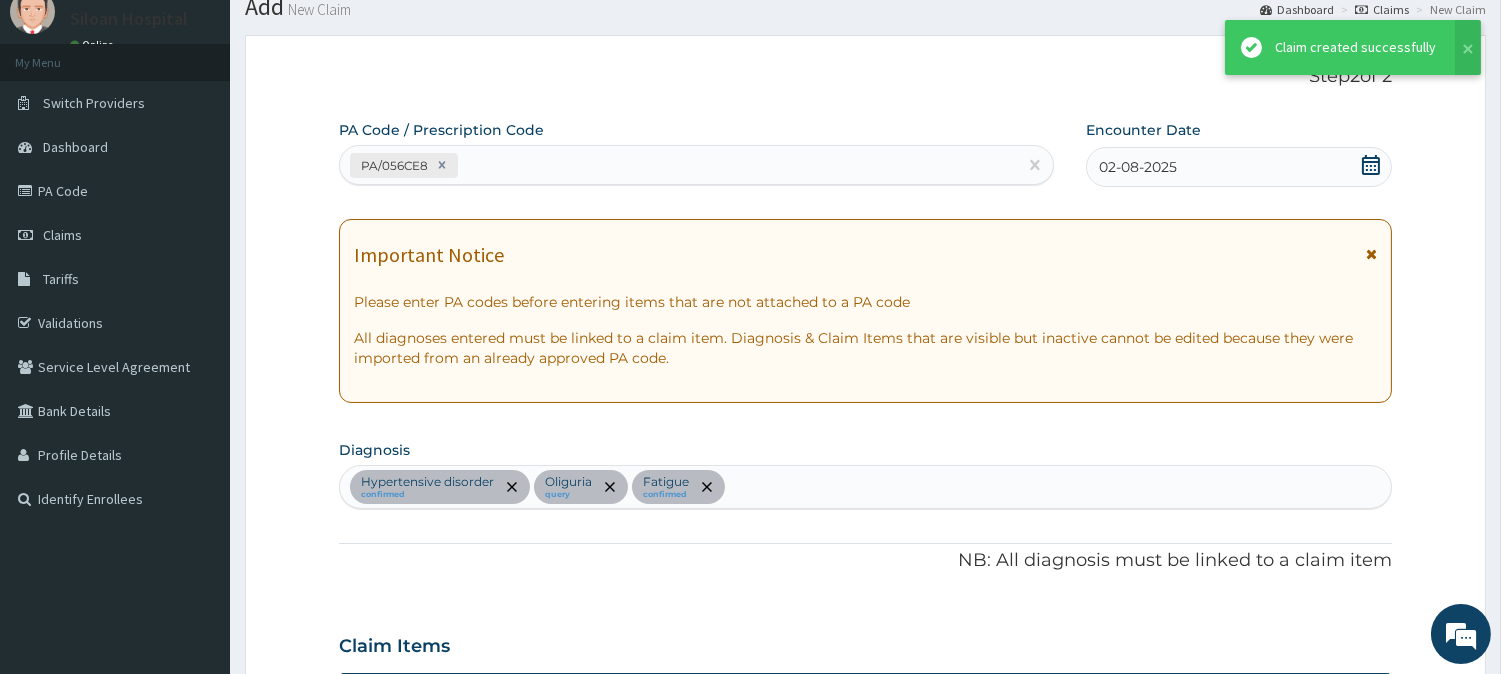 scroll, scrollTop: 900, scrollLeft: 0, axis: vertical 